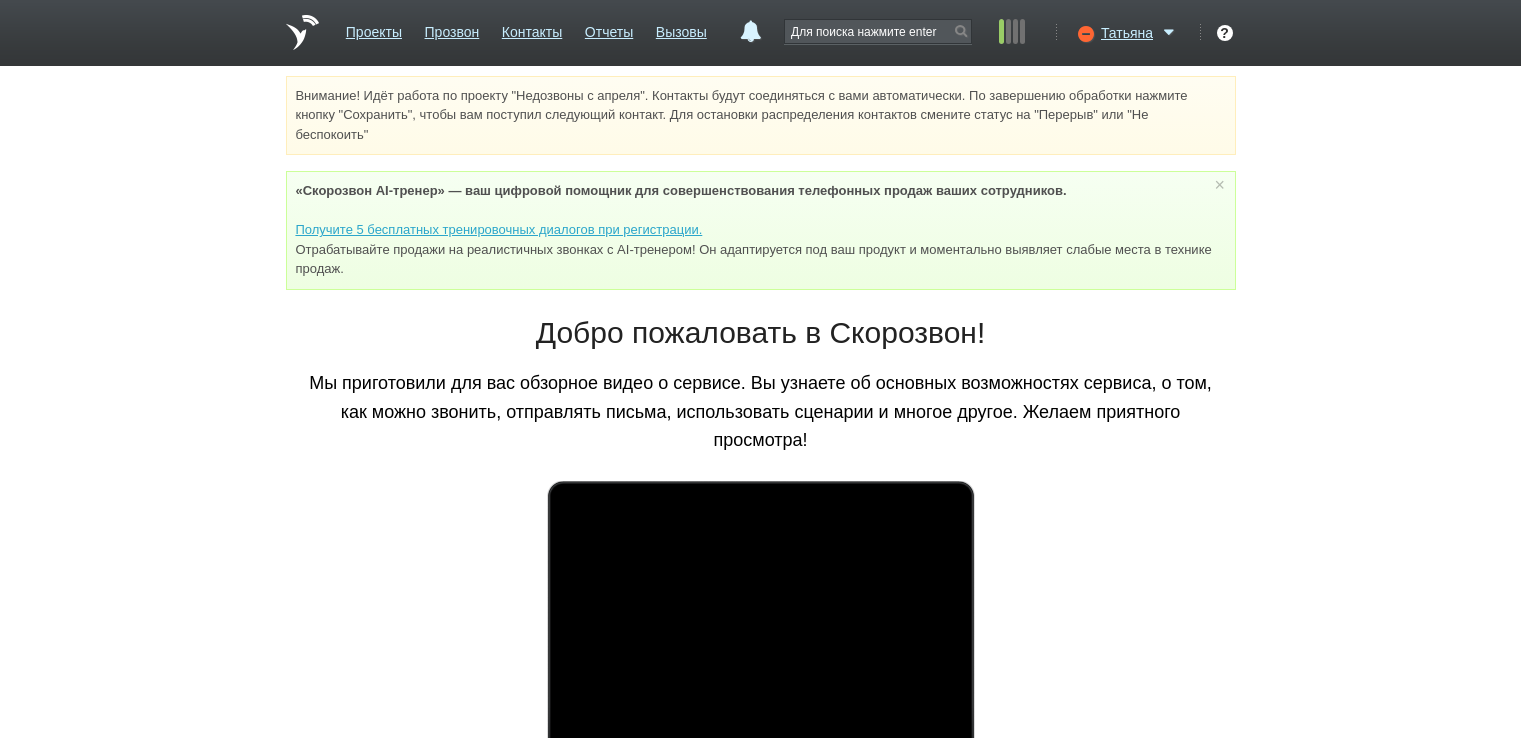 scroll, scrollTop: 0, scrollLeft: 0, axis: both 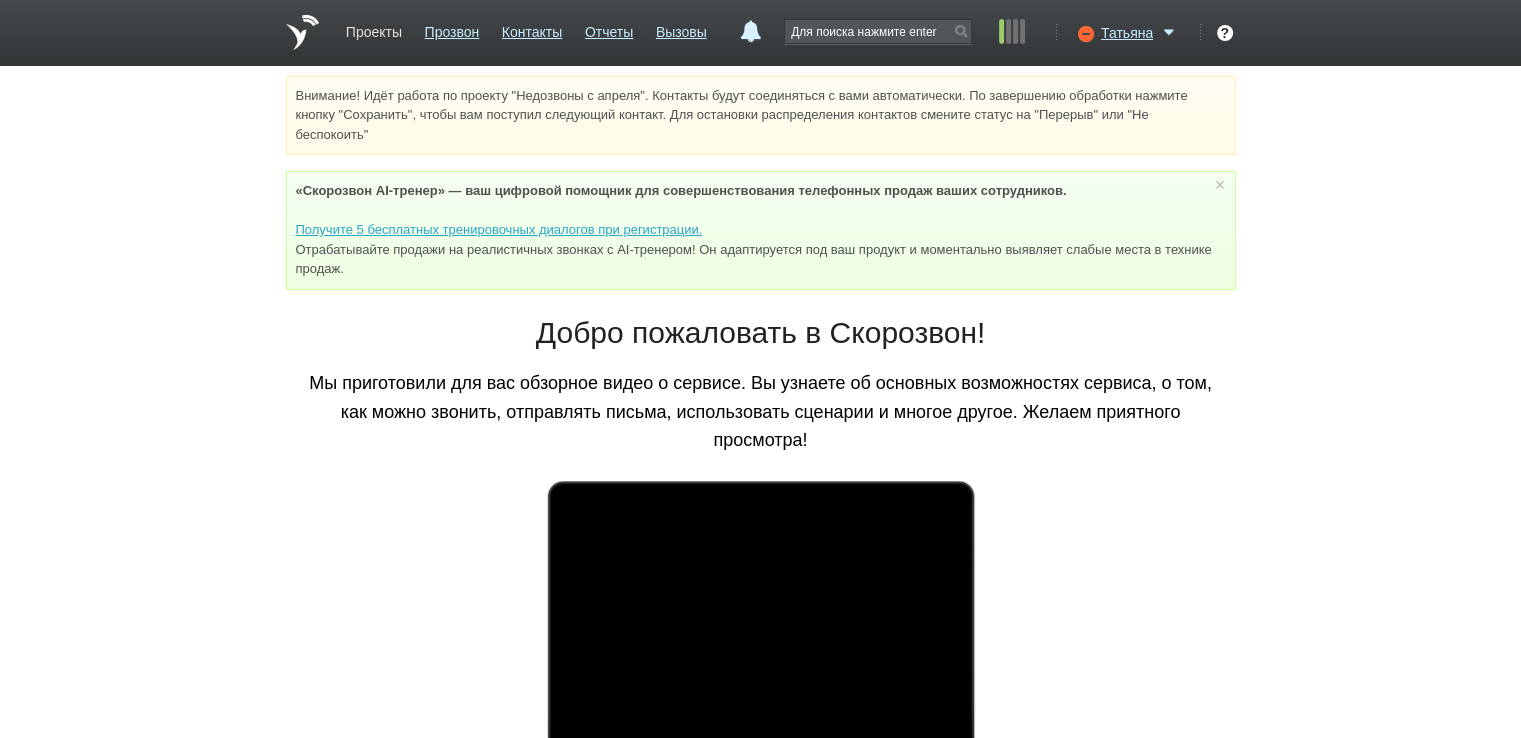 click on "Проекты" at bounding box center [374, 28] 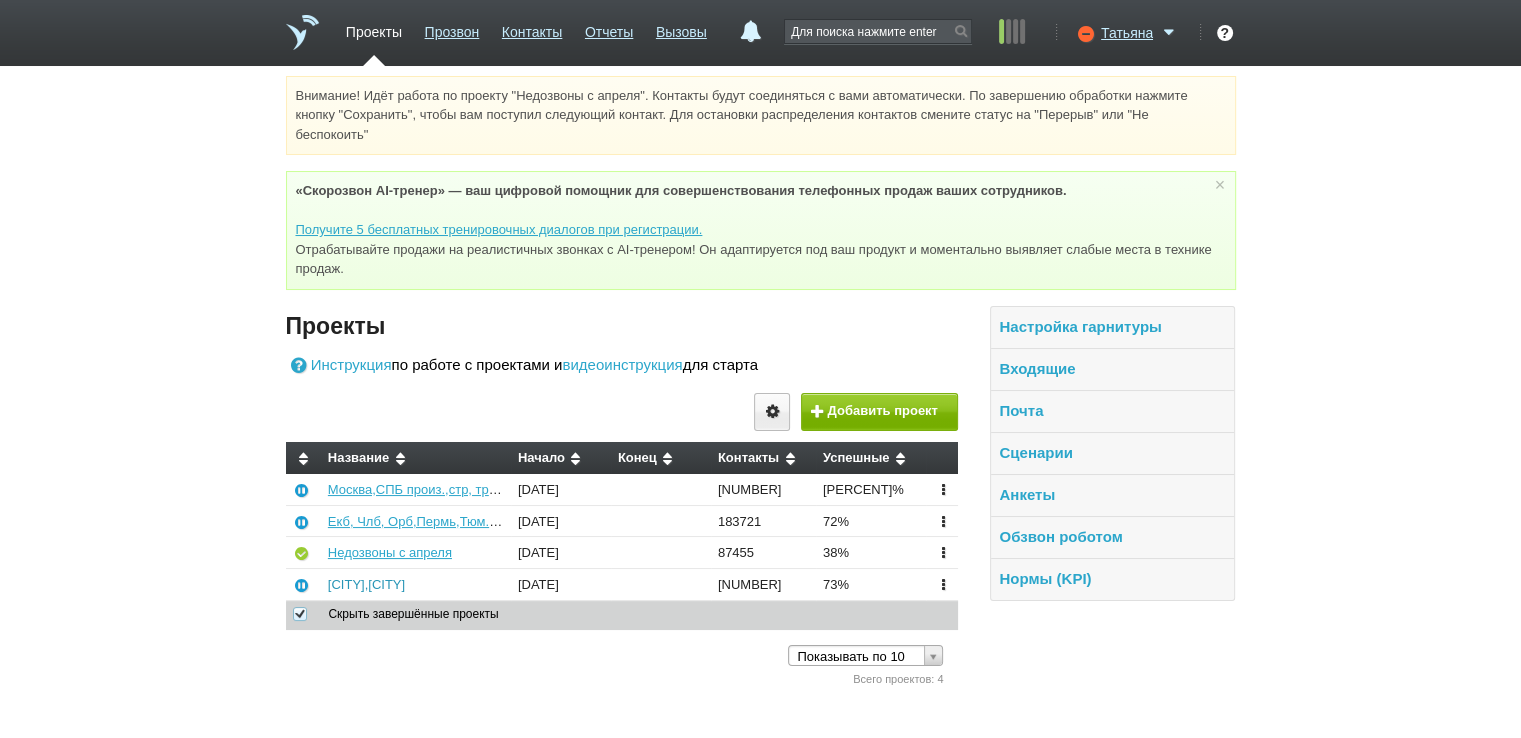 click on "[CITY],[CITY]" at bounding box center [366, 584] 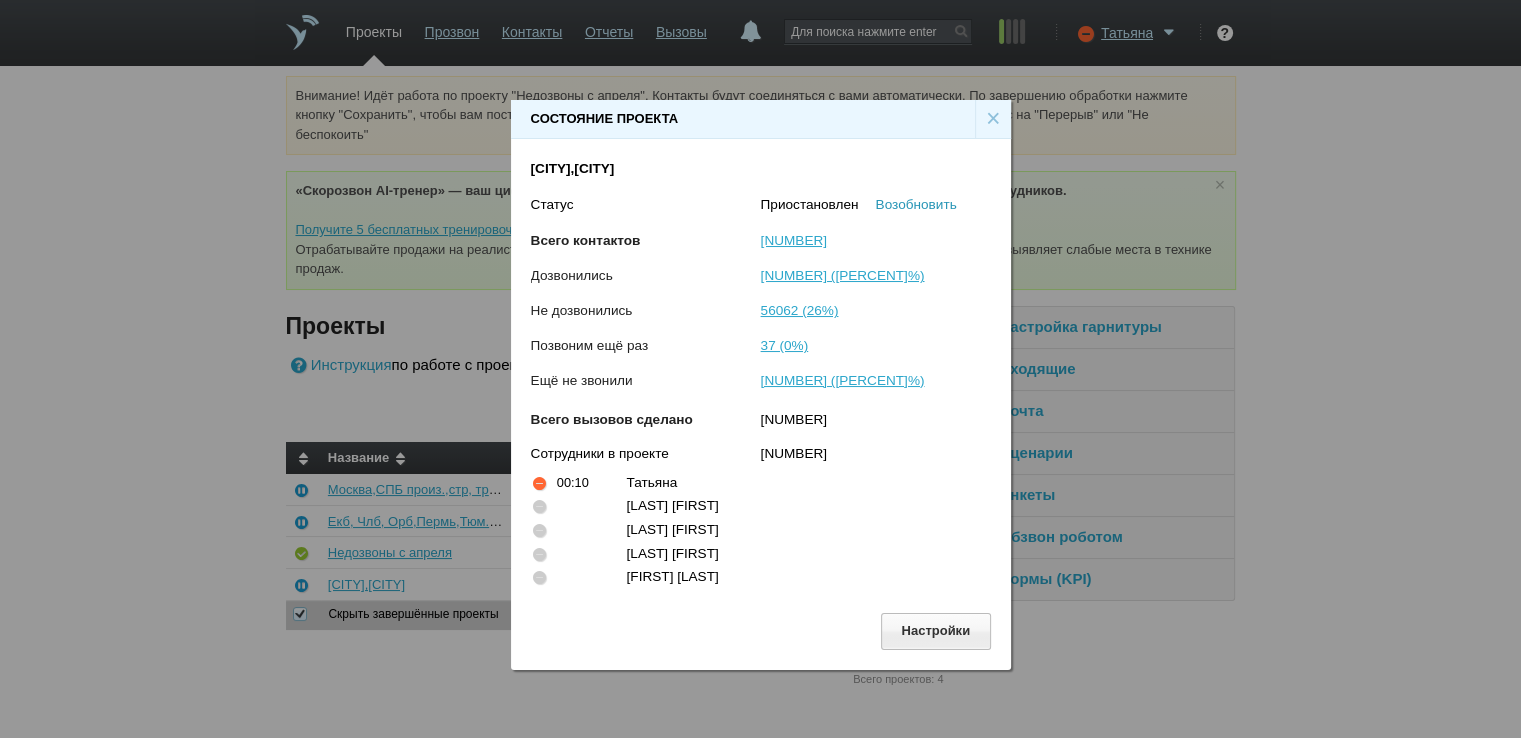 click on "Возобновить" at bounding box center [916, 204] 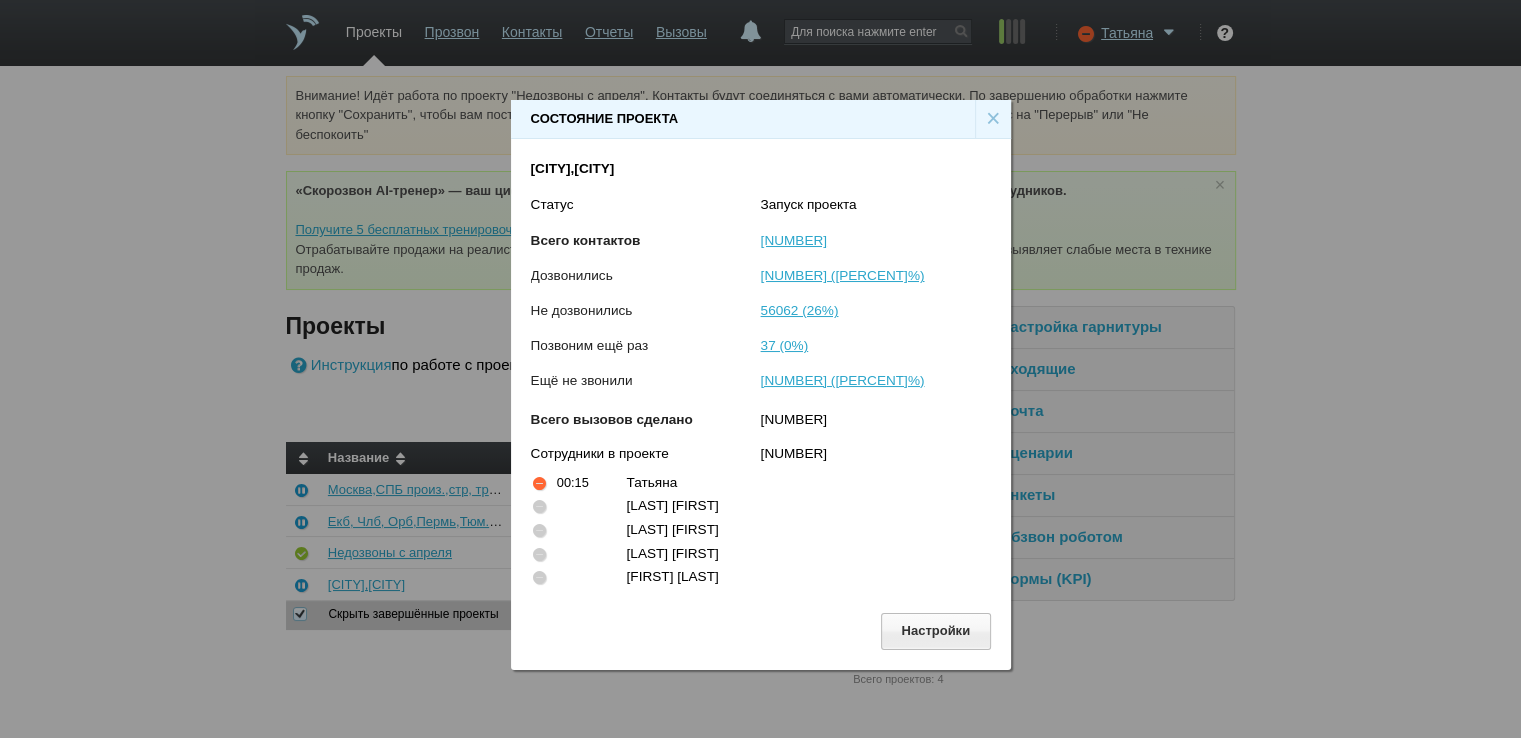 click on "×" at bounding box center [993, 119] 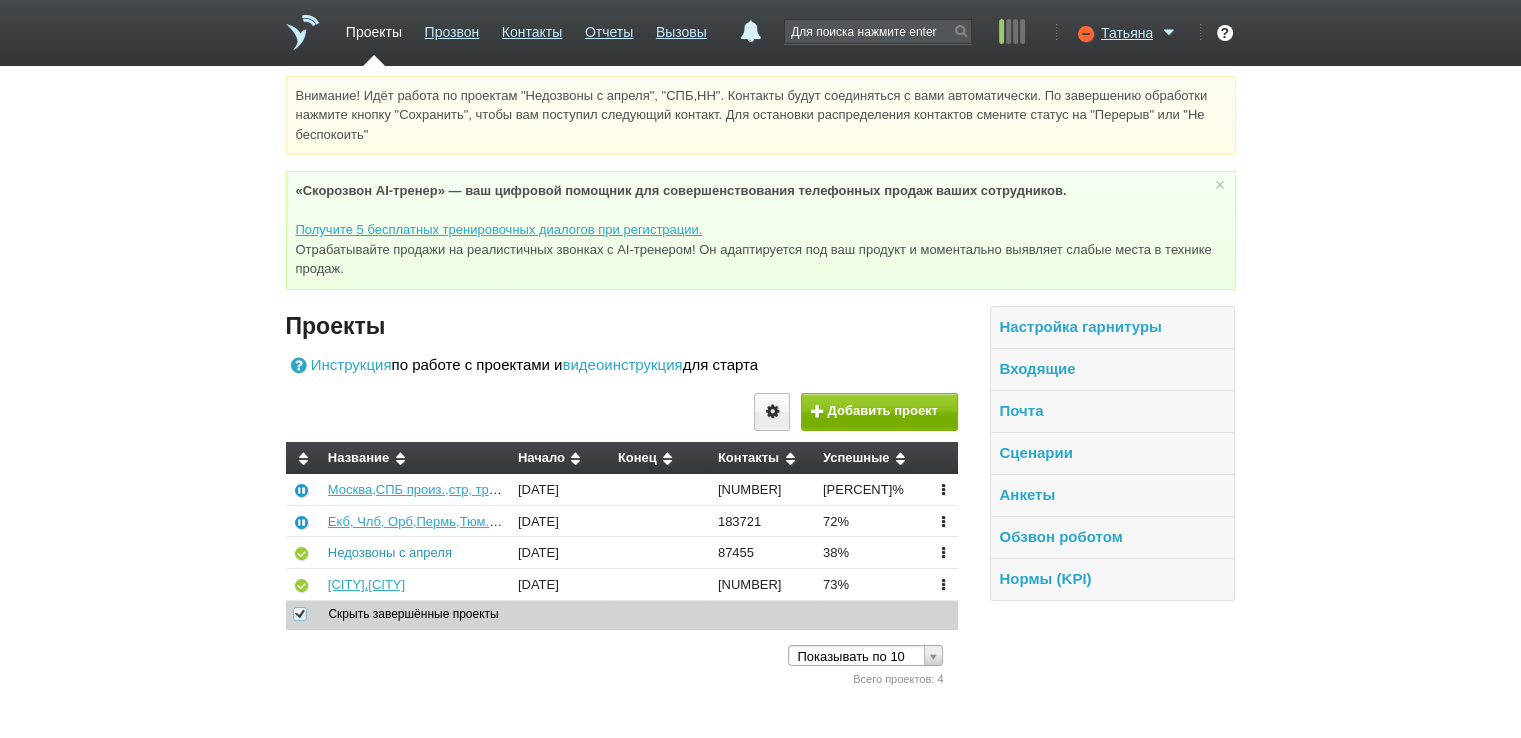 click on "Недозвоны с апреля" at bounding box center (390, 552) 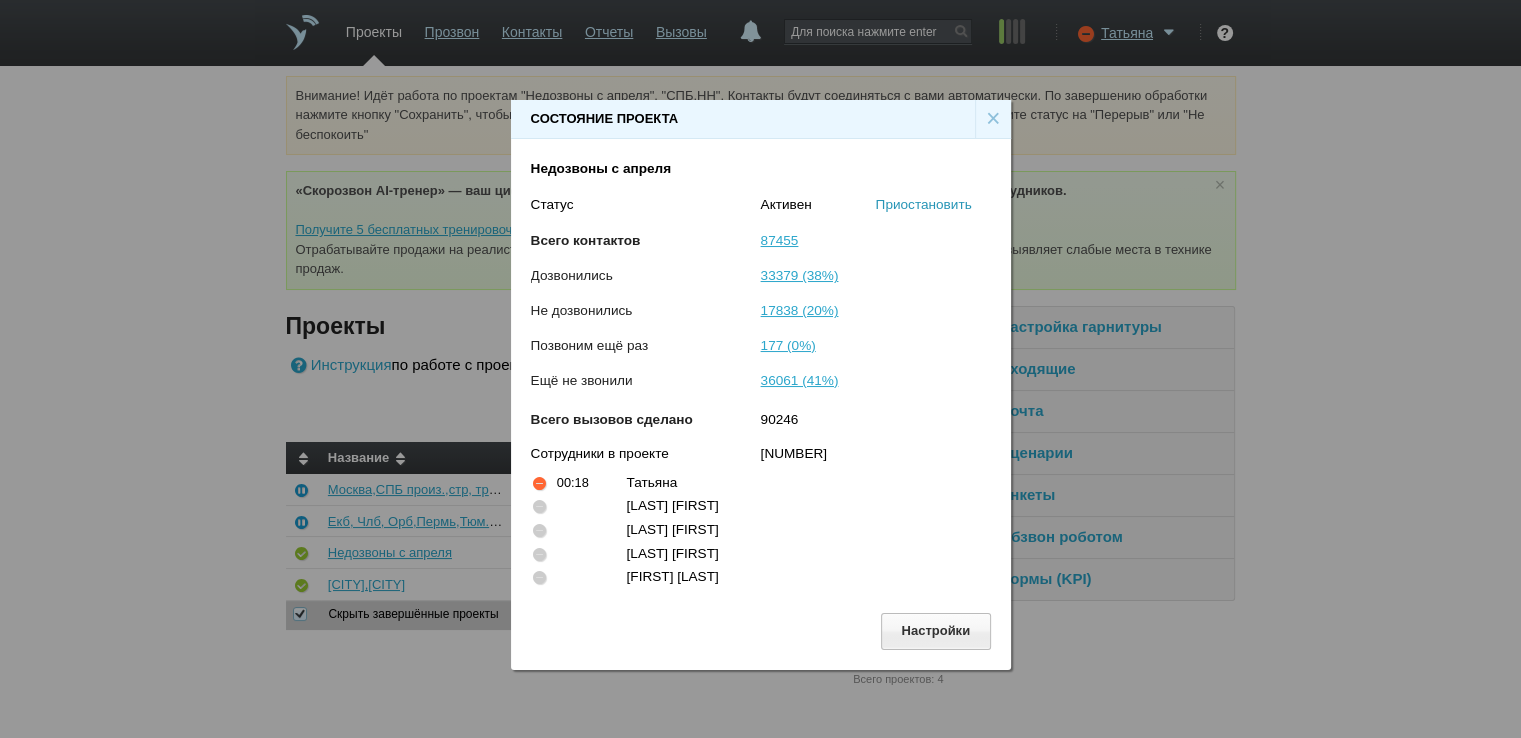 click on "Приостановить" at bounding box center (924, 204) 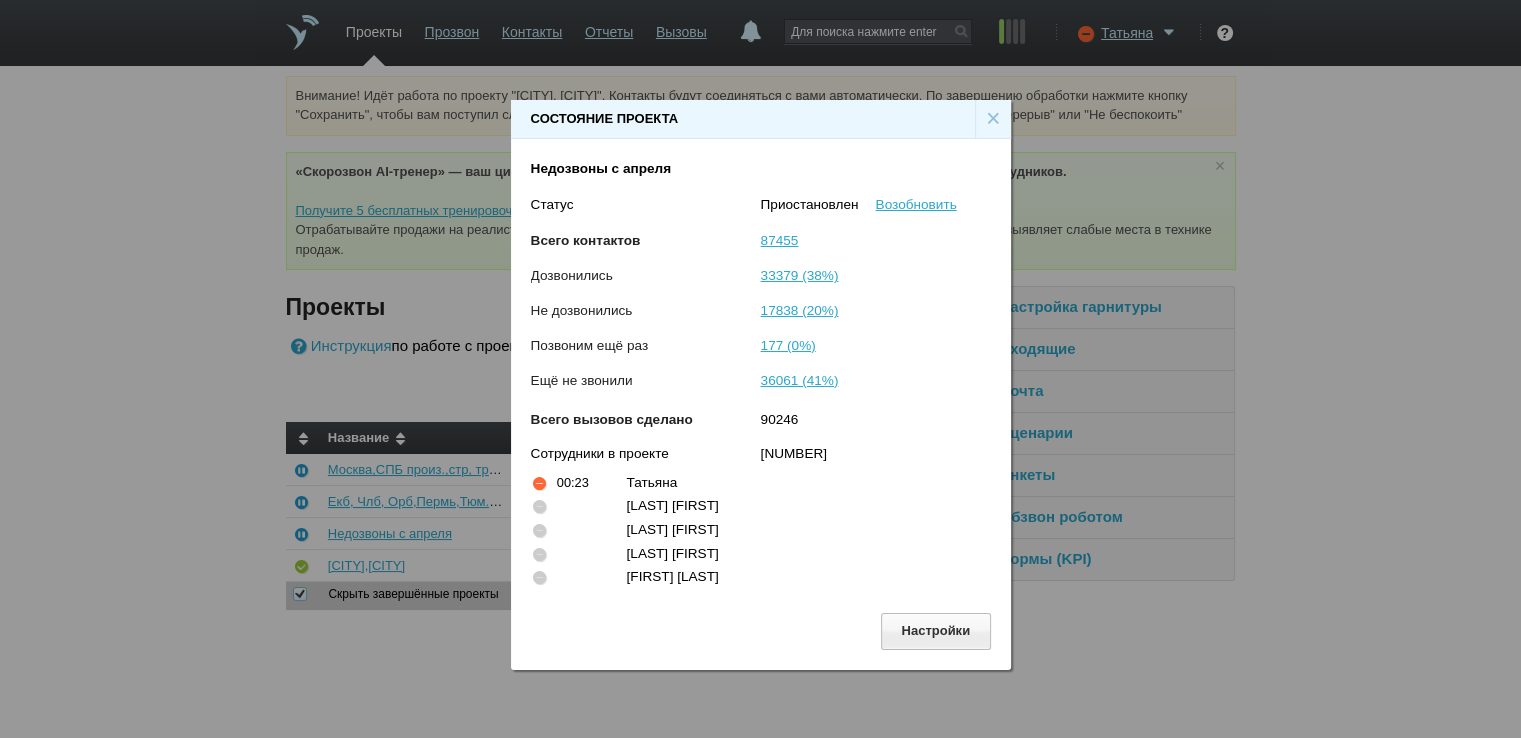 click on "×" at bounding box center [993, 119] 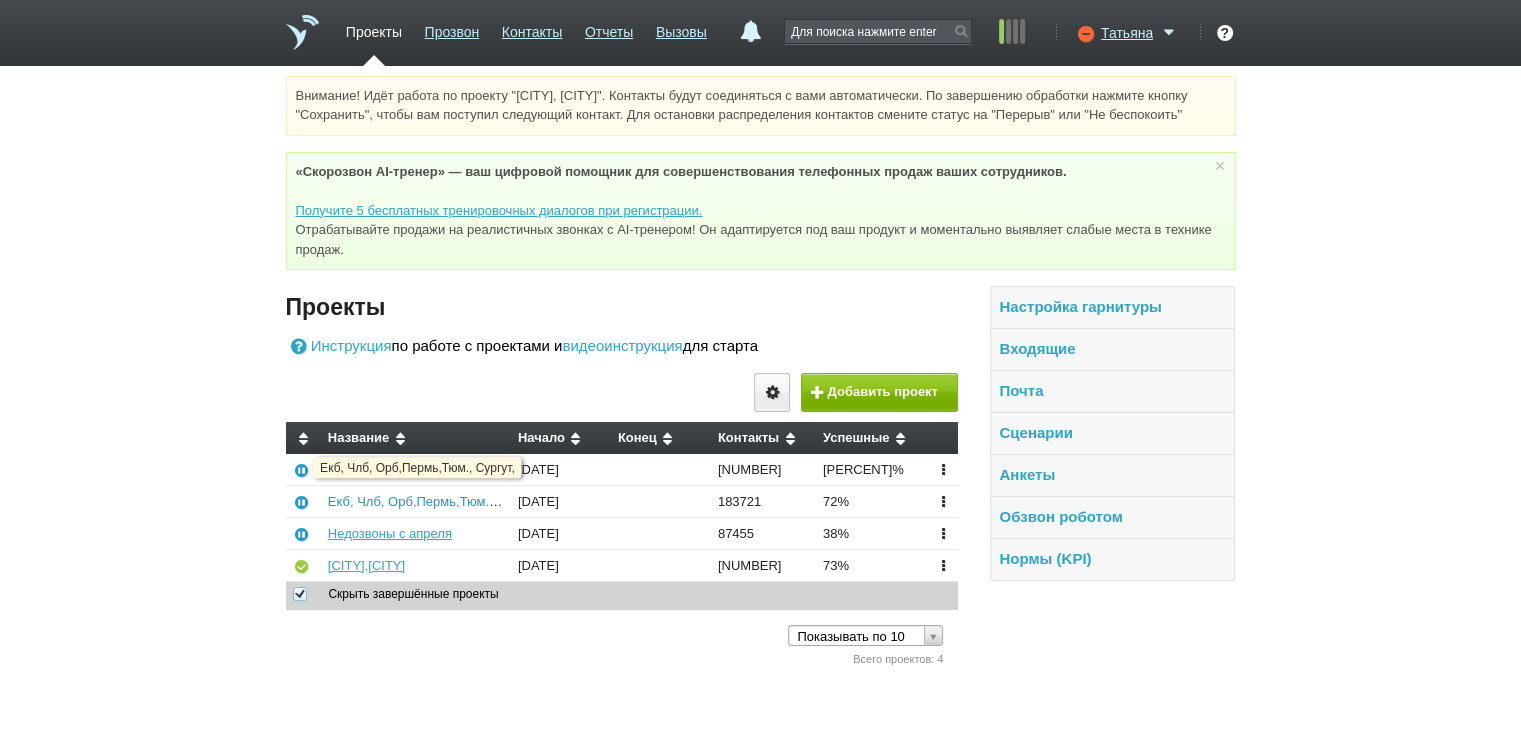 click on "Екб, Члб, Орб,Пермь,Тюм., Сургут," at bounding box center [433, 501] 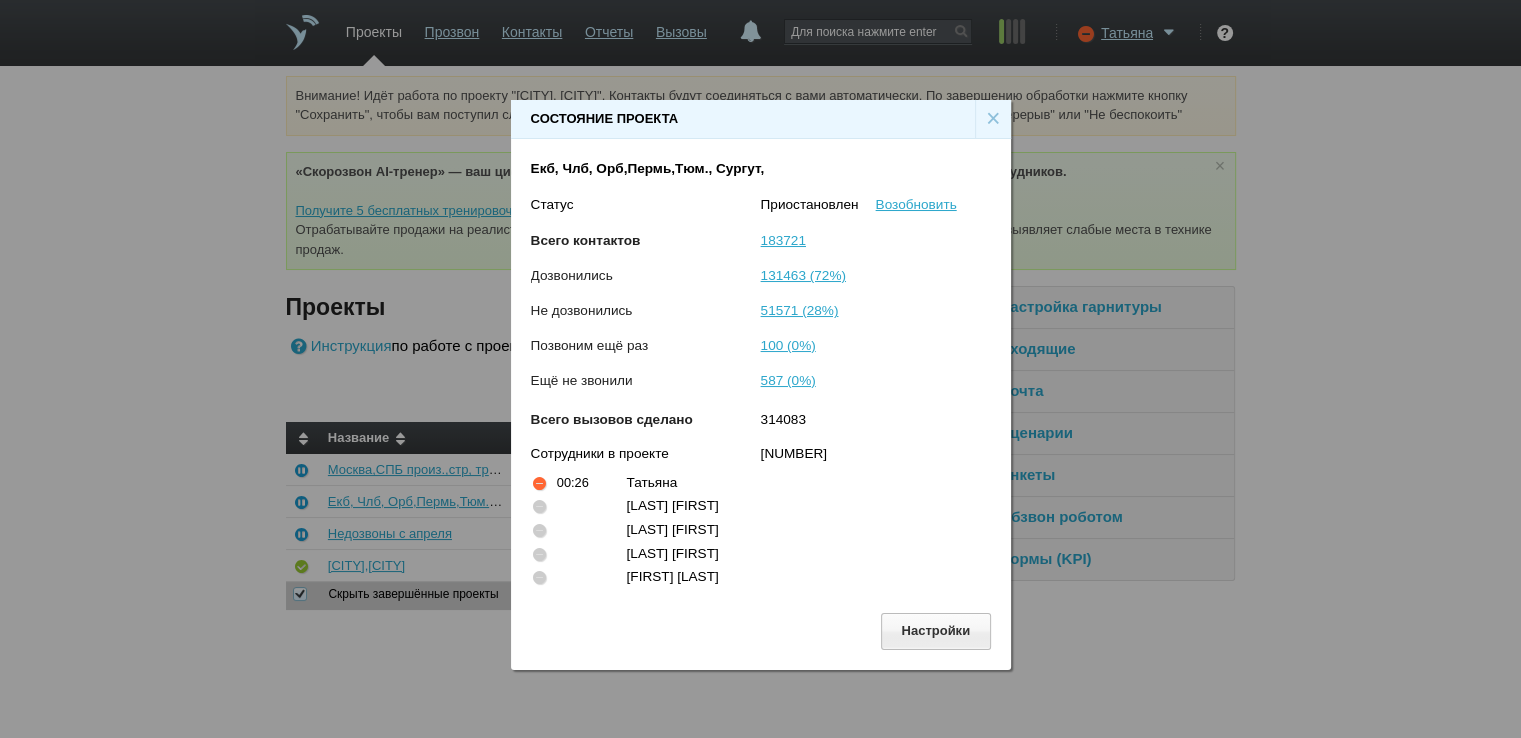 click on "×" at bounding box center (993, 119) 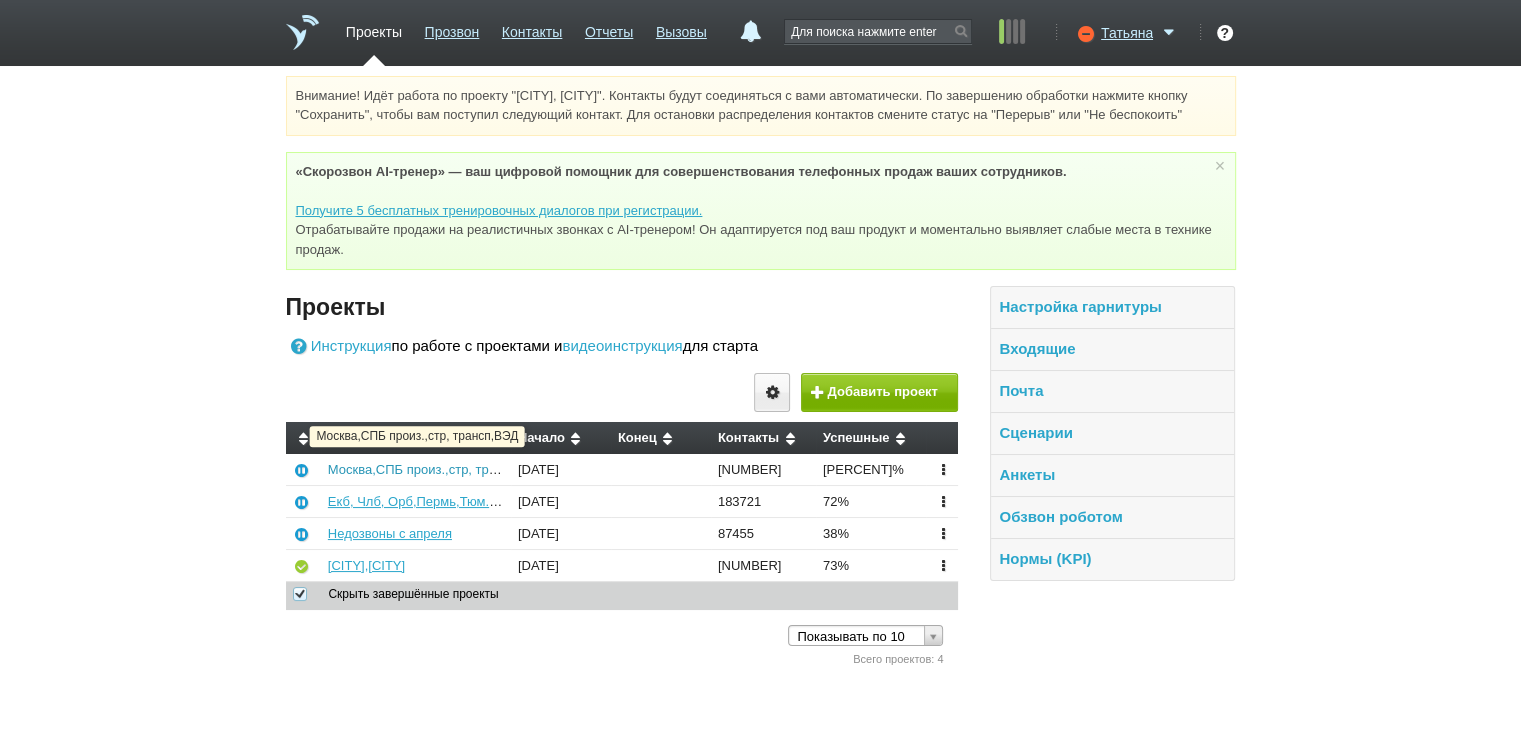 click on "Москва,СПБ произ.,стр, трансп,ВЭД" at bounding box center [437, 469] 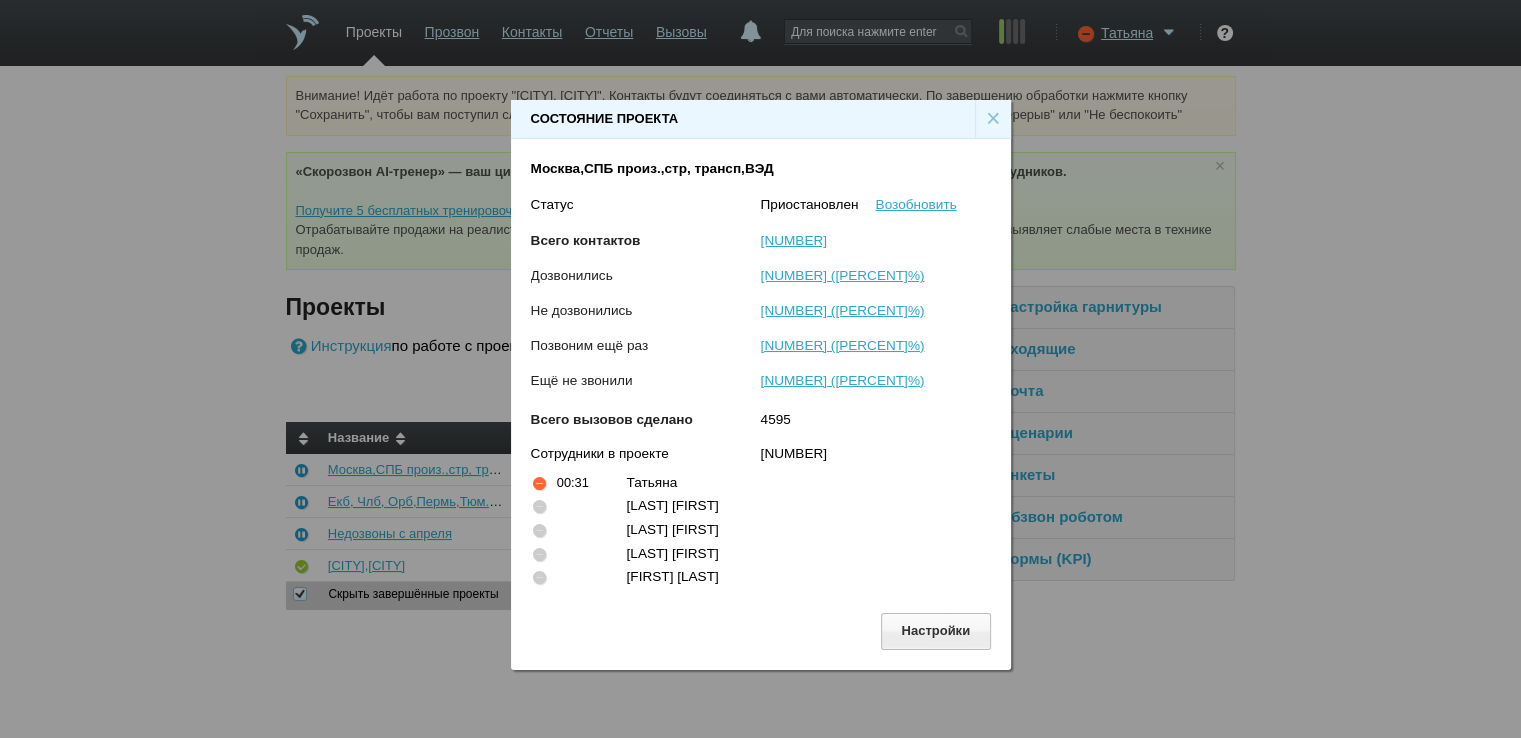 click on "×" at bounding box center [993, 119] 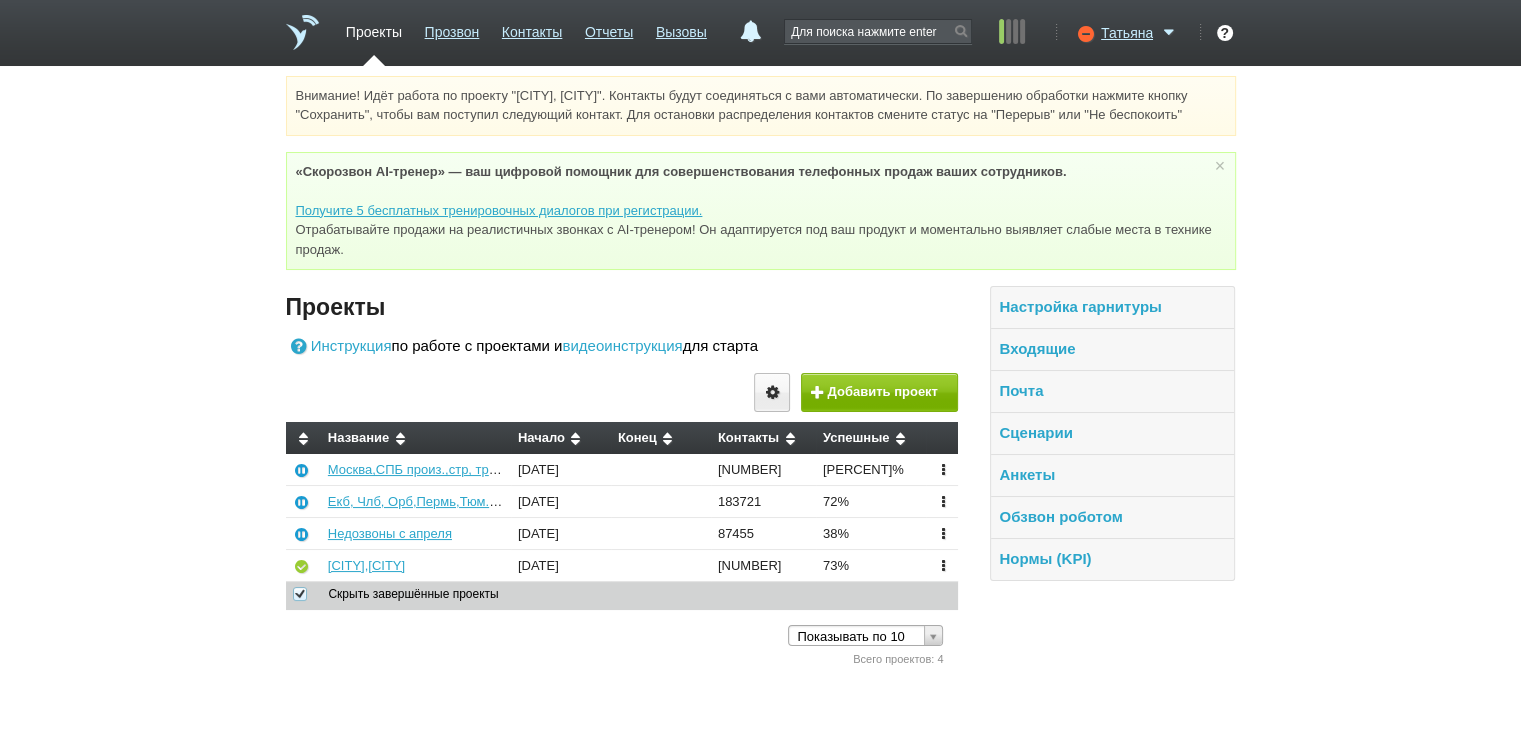 click on "Внимание! Идёт работа по проекту "СПБ,НН". Контакты будут соединяться с вами автоматически. По завершению обработки нажмите кнопку "Сохранить", чтобы вам поступил следующий контакт. Для остановки распределения контактов смените статус на "Перерыв" или "Не беспокоить"
«Скорозвон AI-тренер» — ваш цифровой помощник для совершенствования телефонных продаж ваших сотрудников. Получите 5 бесплатных тренировочных диалогов при регистрации. ×
Вы можете звонить напрямую из строки поиска - введите номер и нажмите "Позвонить"" at bounding box center (760, 373) 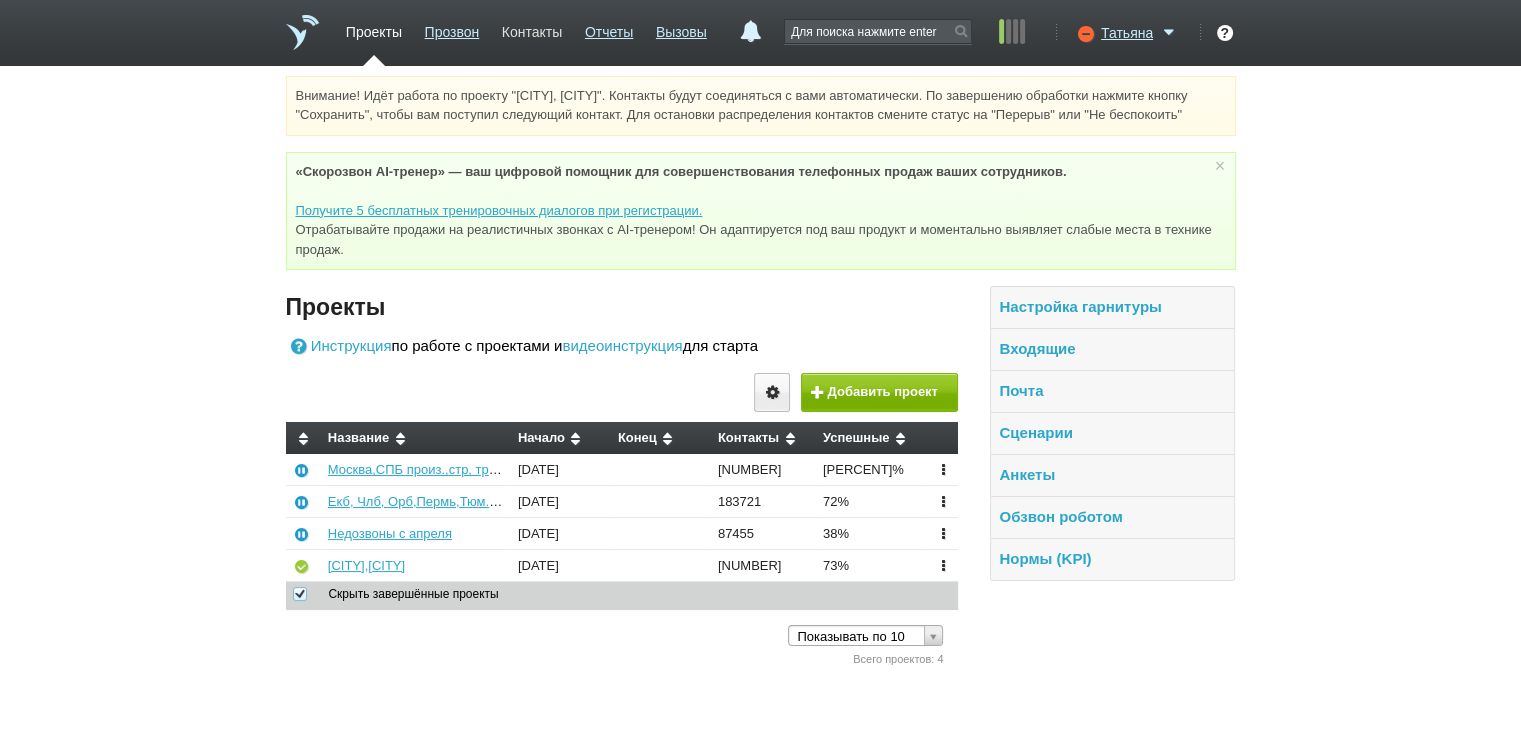click on "Контакты" at bounding box center (532, 28) 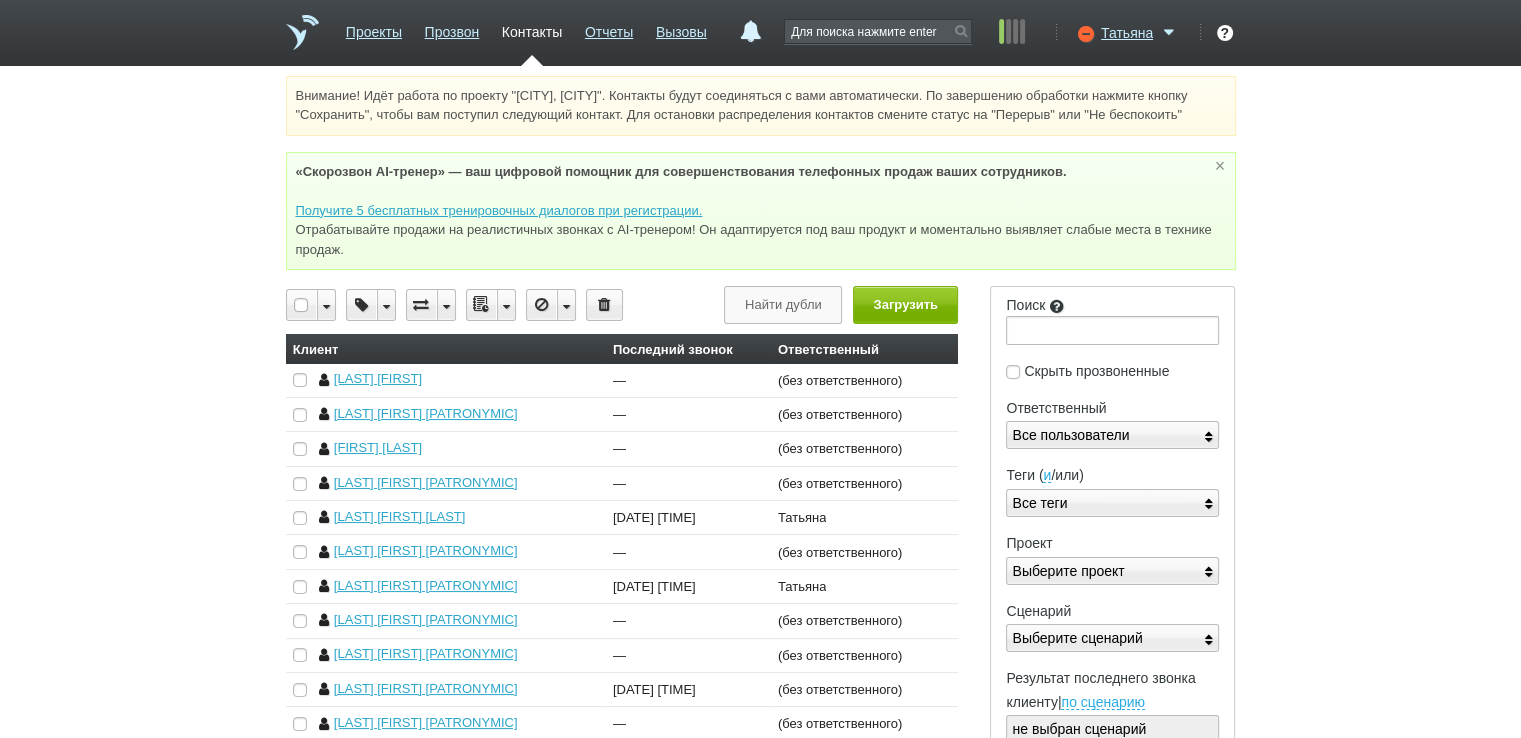 click on "×" at bounding box center [1219, 165] 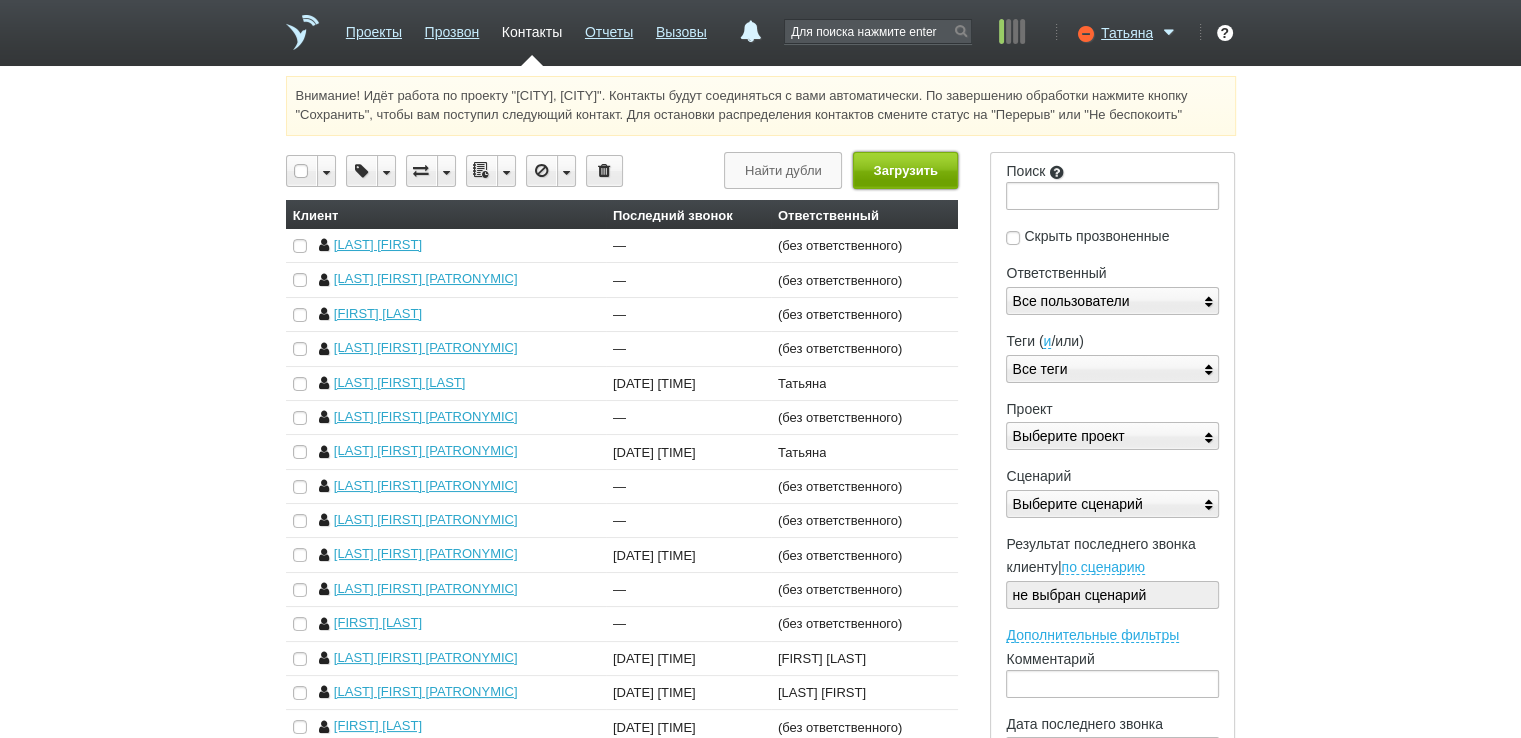 click on "Загрузить" at bounding box center (905, 170) 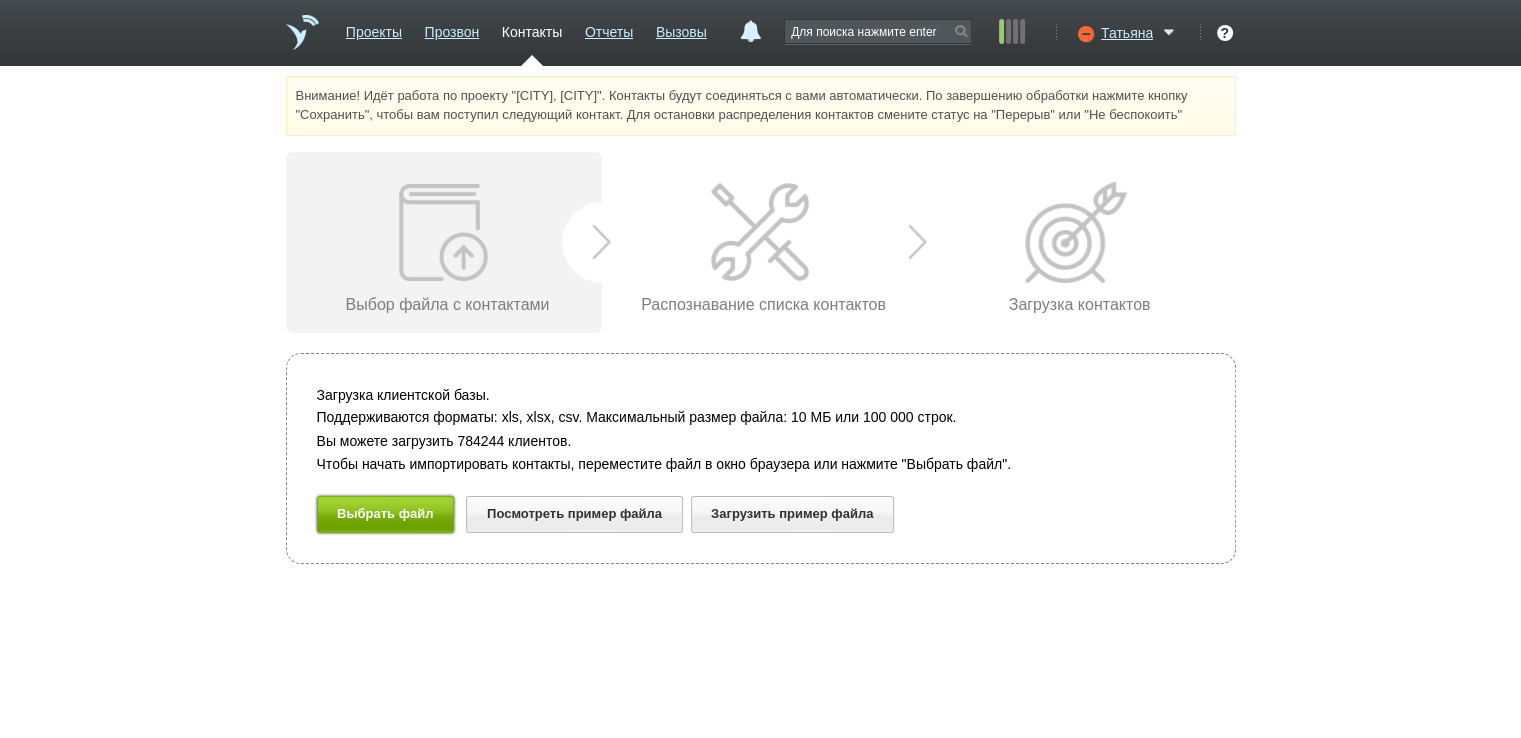 click on "Выбрать файл" at bounding box center [386, 514] 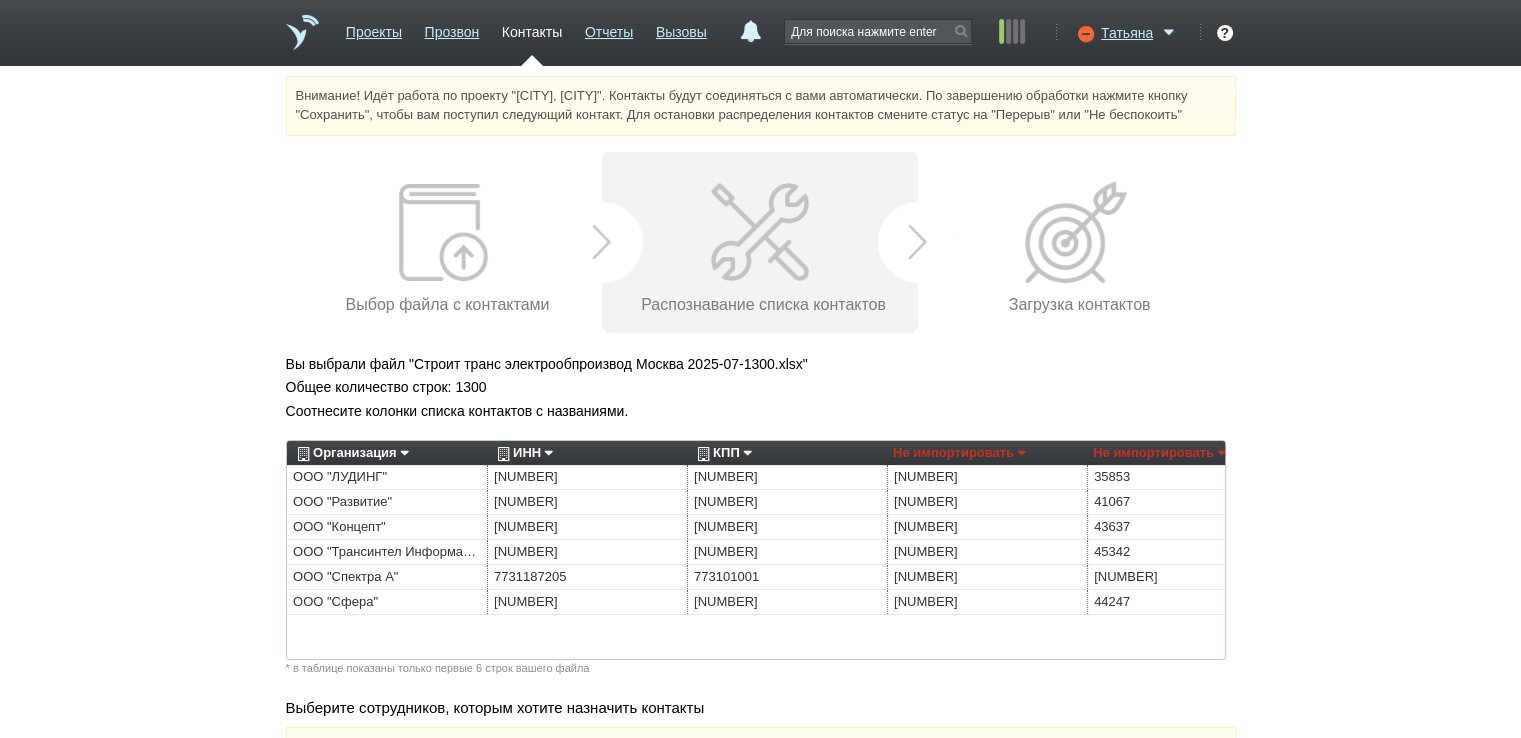 click on "Организация" at bounding box center (350, 453) 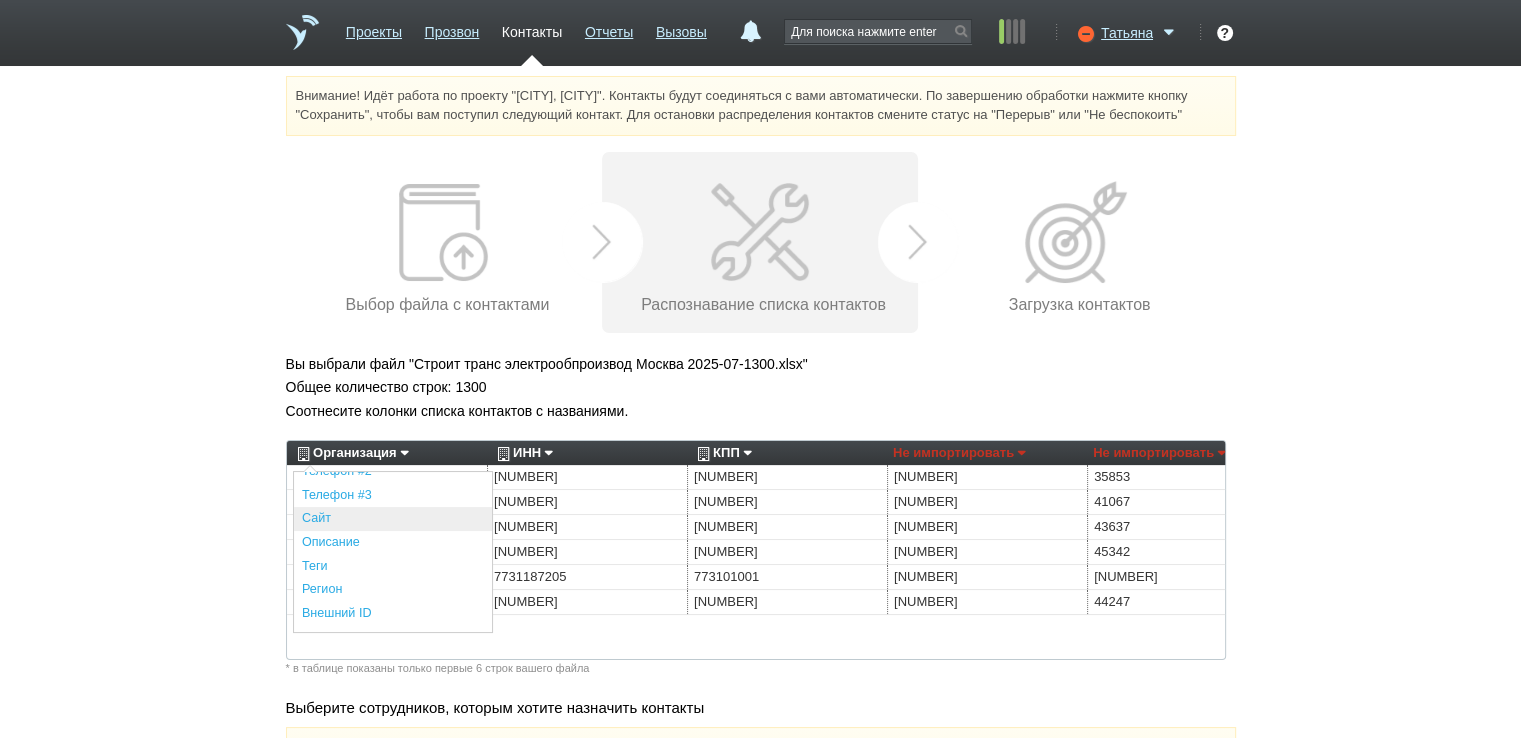 scroll, scrollTop: 440, scrollLeft: 0, axis: vertical 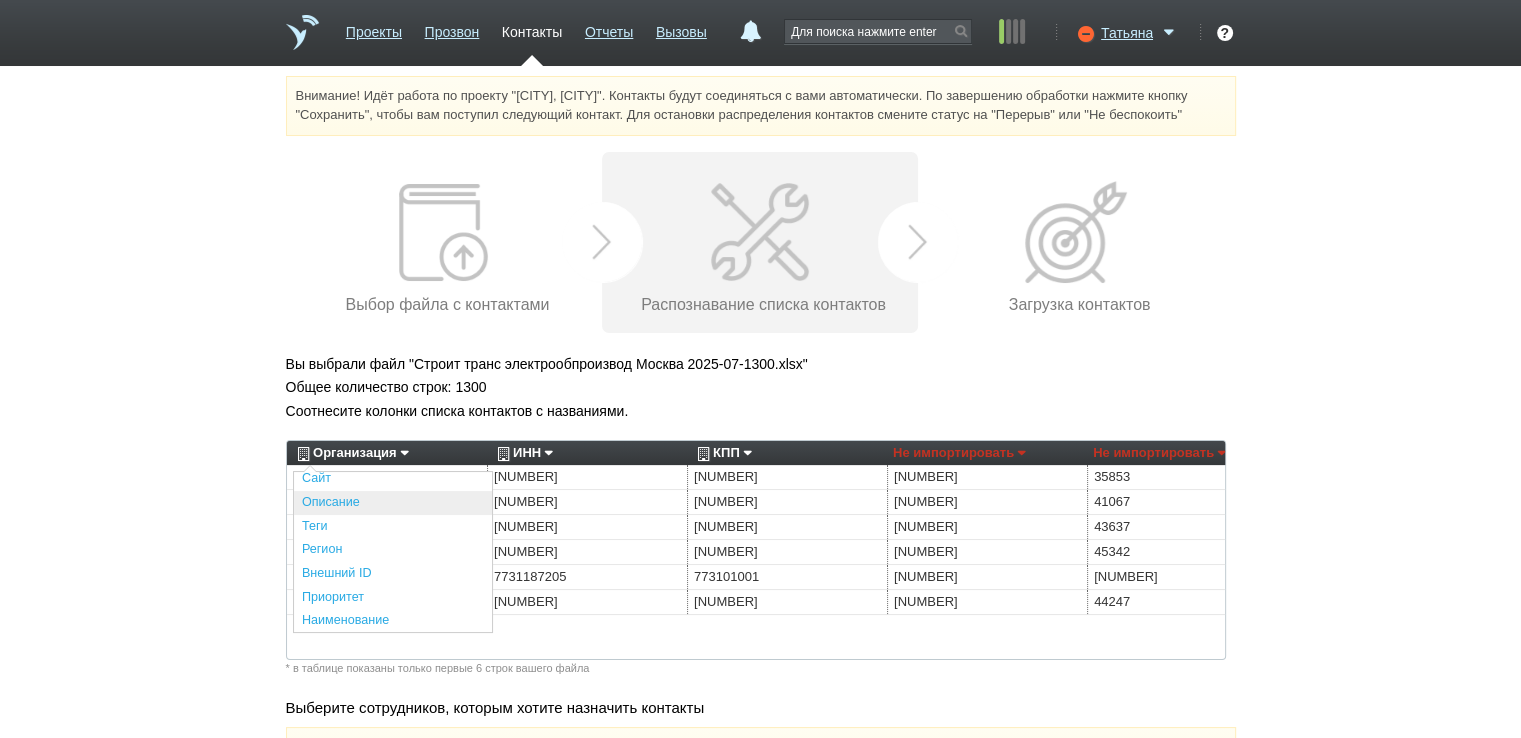 click on "Описание" at bounding box center [393, 503] 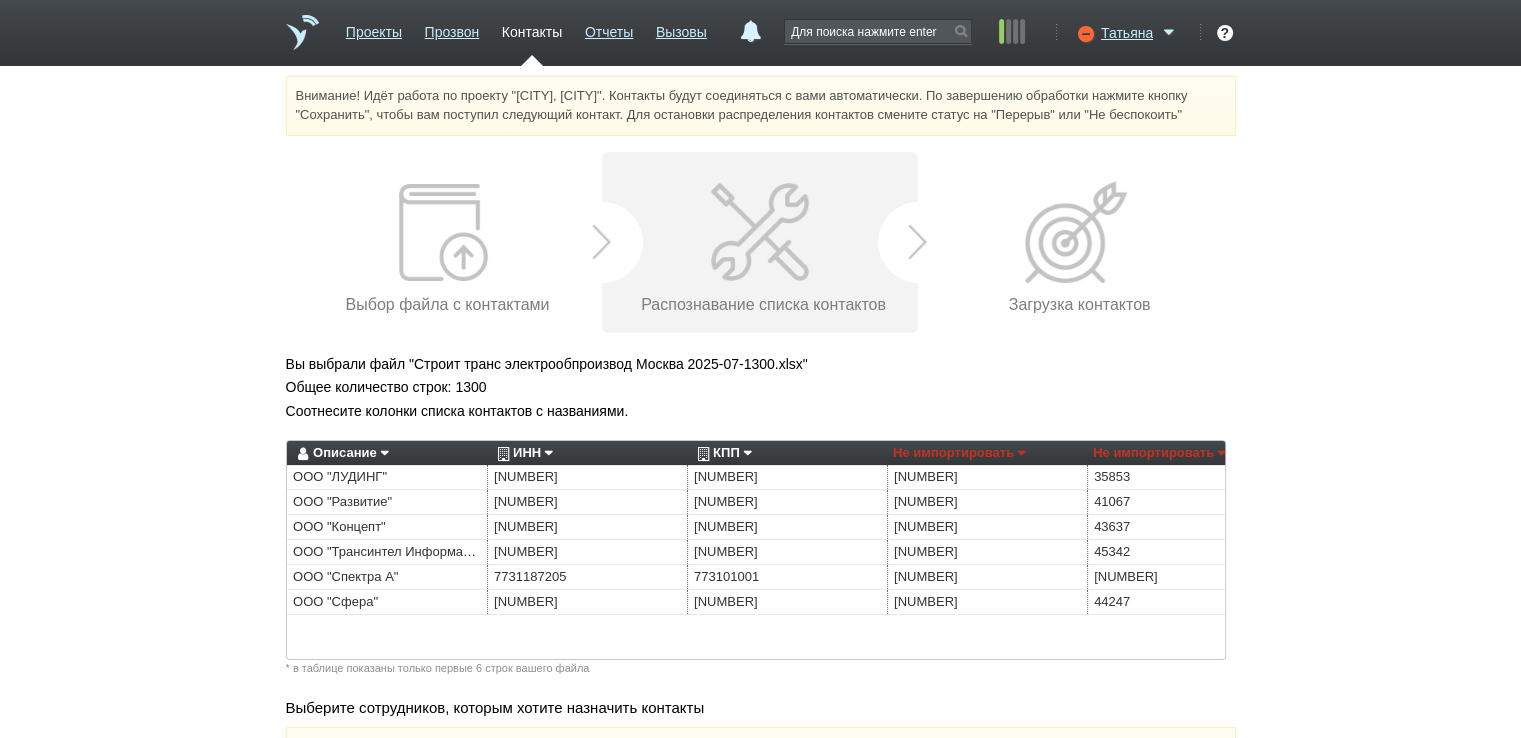 click on "ИНН" at bounding box center [522, 453] 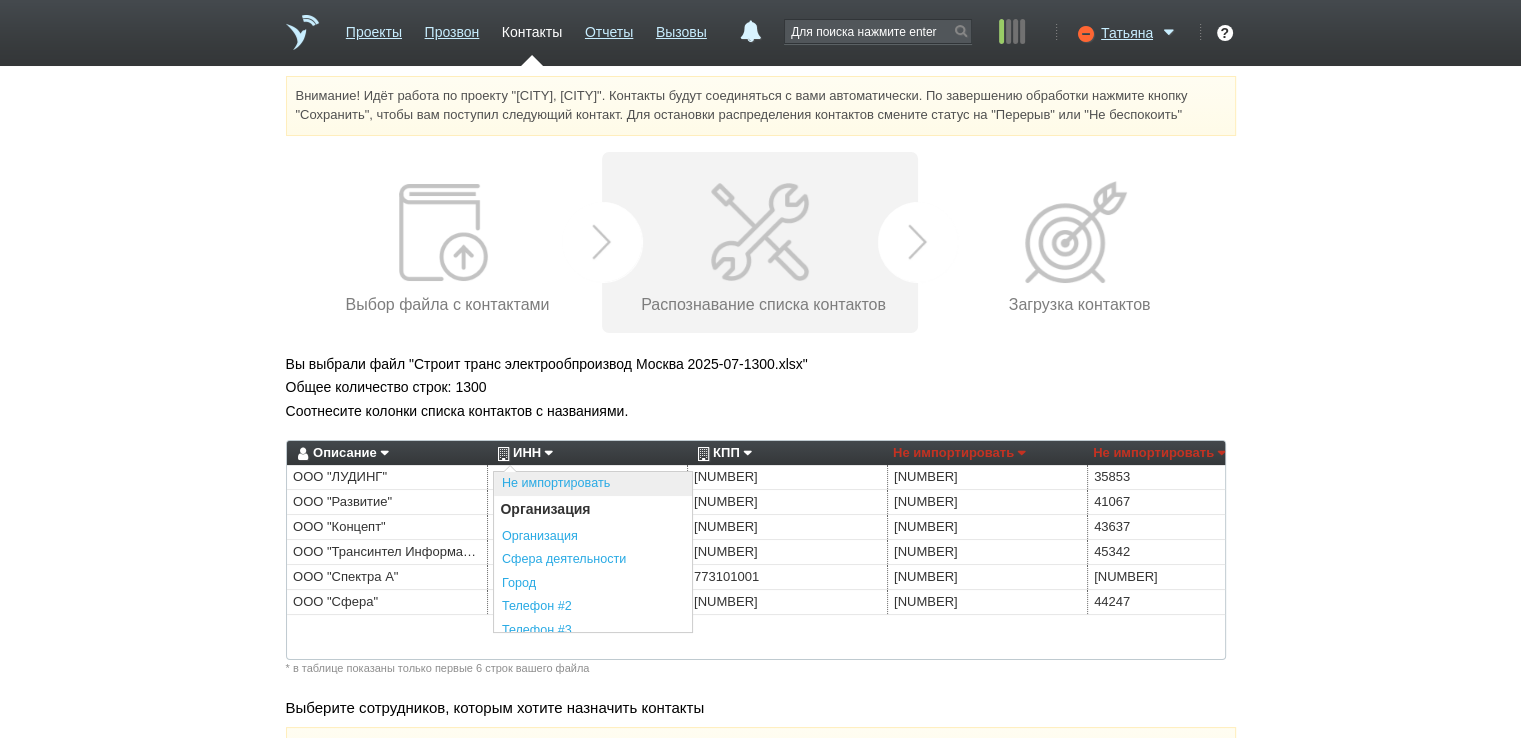click on "Не импортировать" at bounding box center (593, 484) 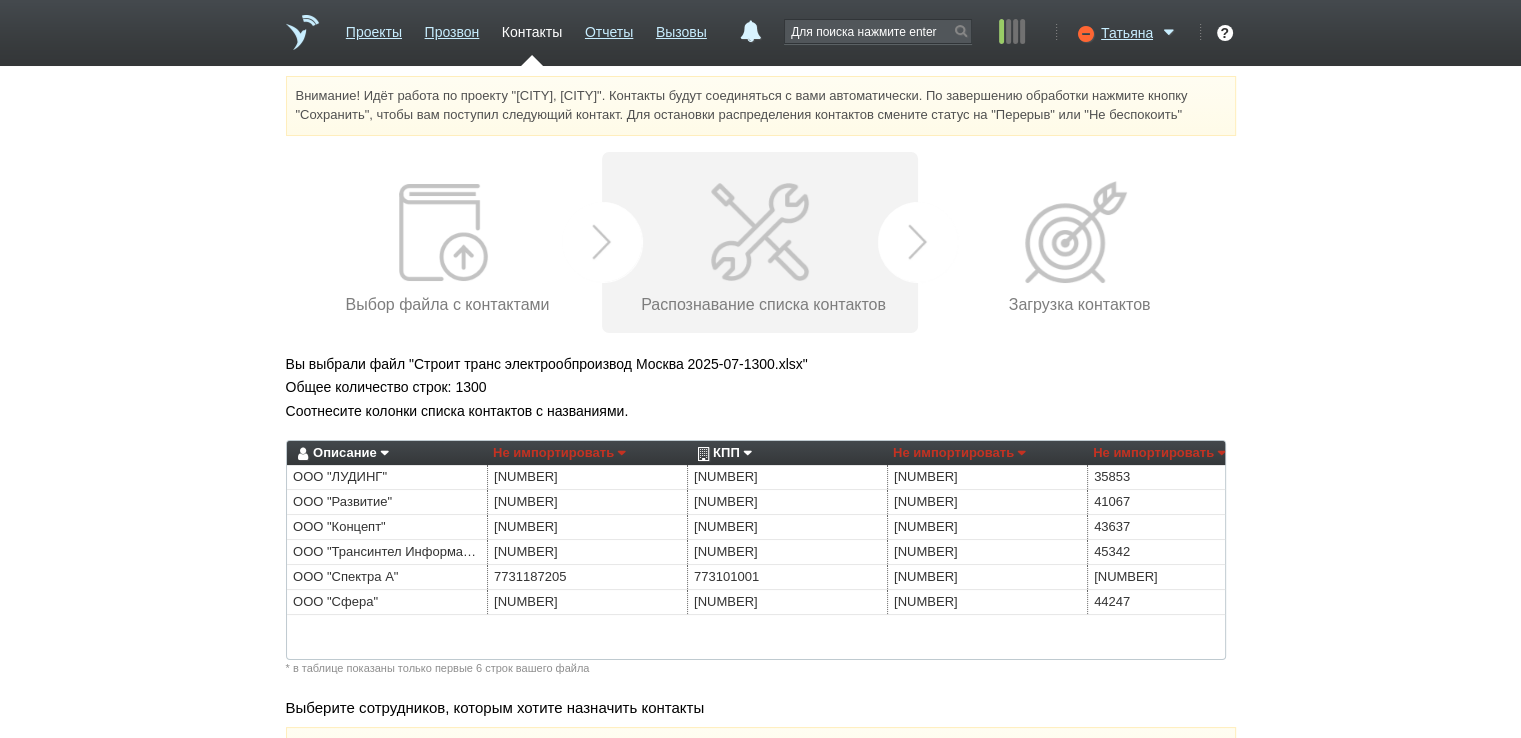 click on "КПП" at bounding box center [722, 453] 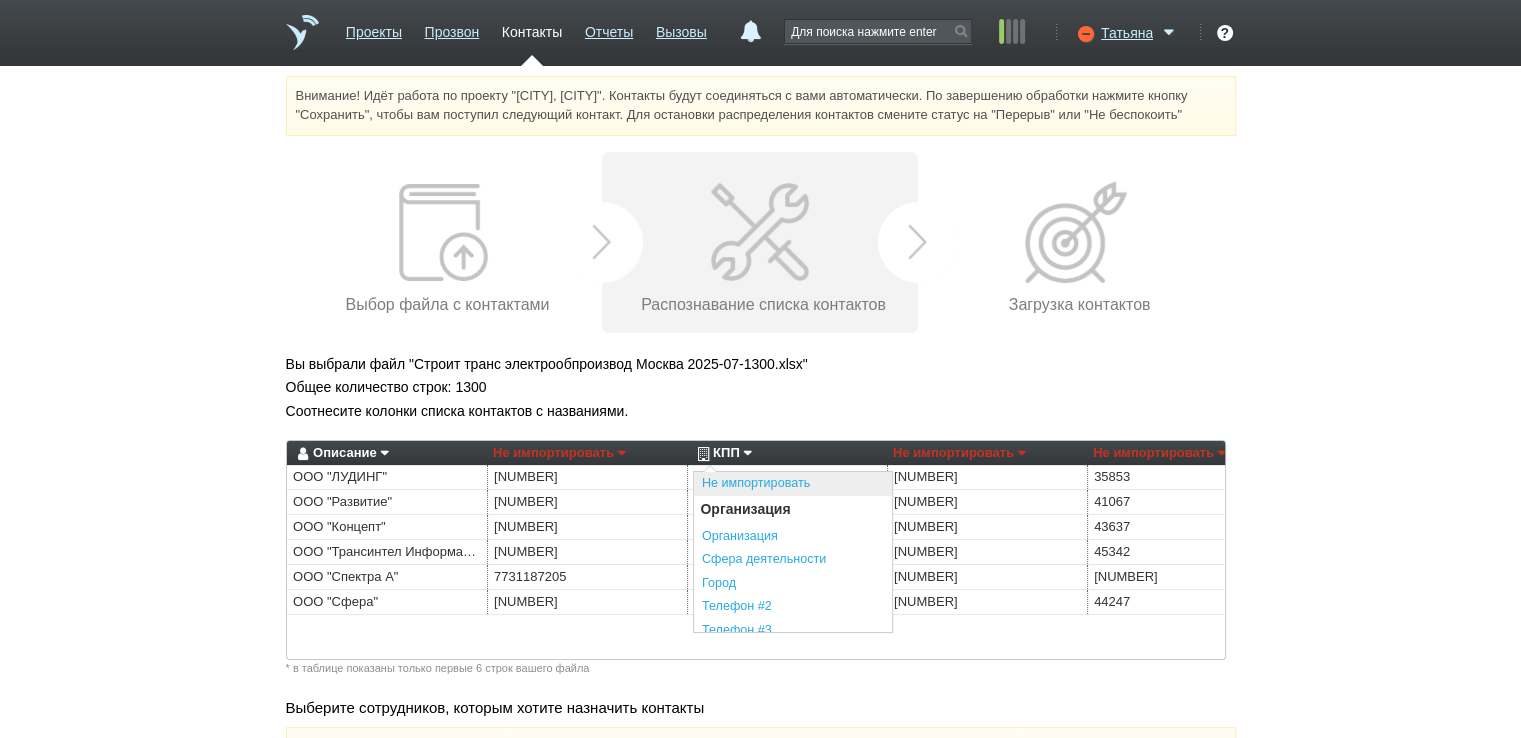 click on "Не импортировать" at bounding box center (793, 484) 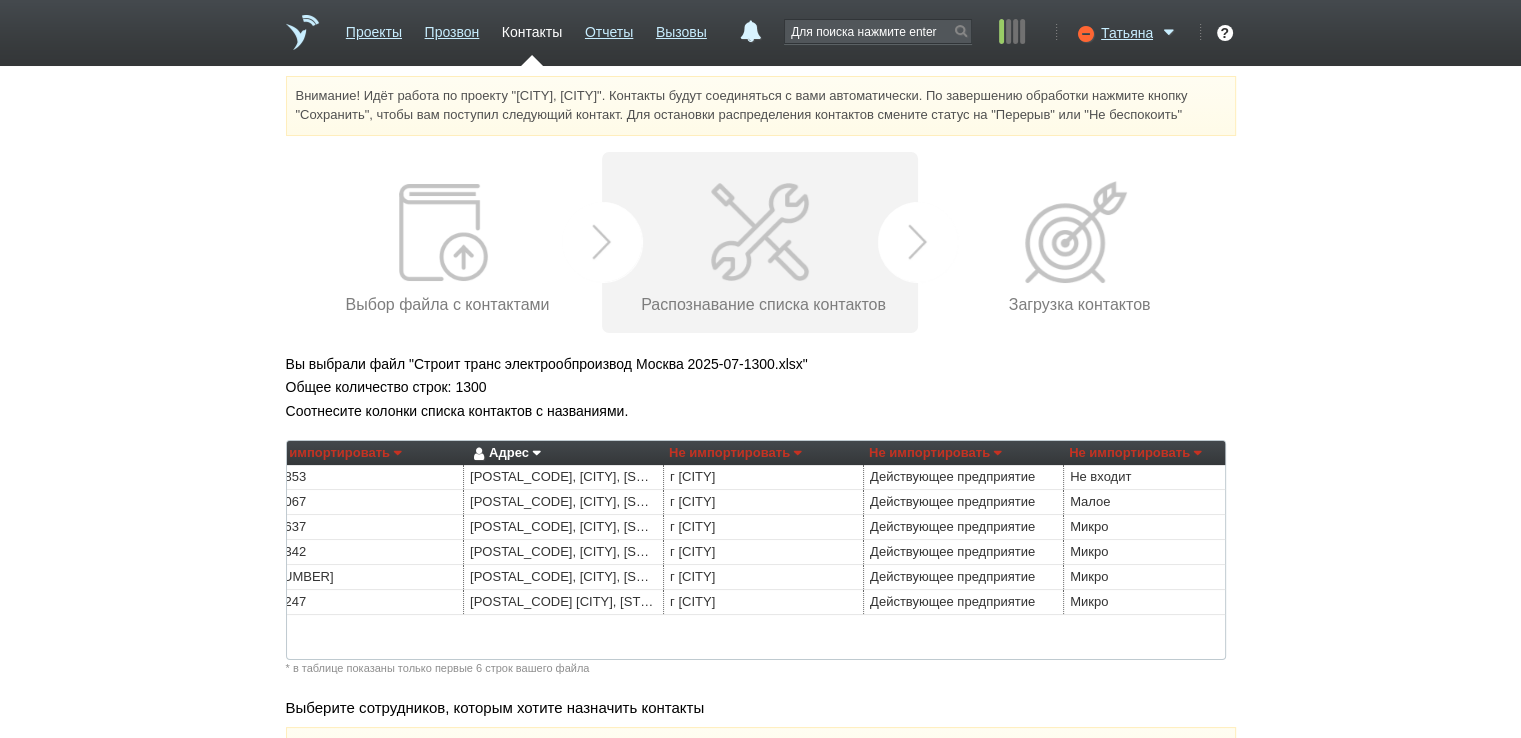 scroll, scrollTop: 0, scrollLeft: 834, axis: horizontal 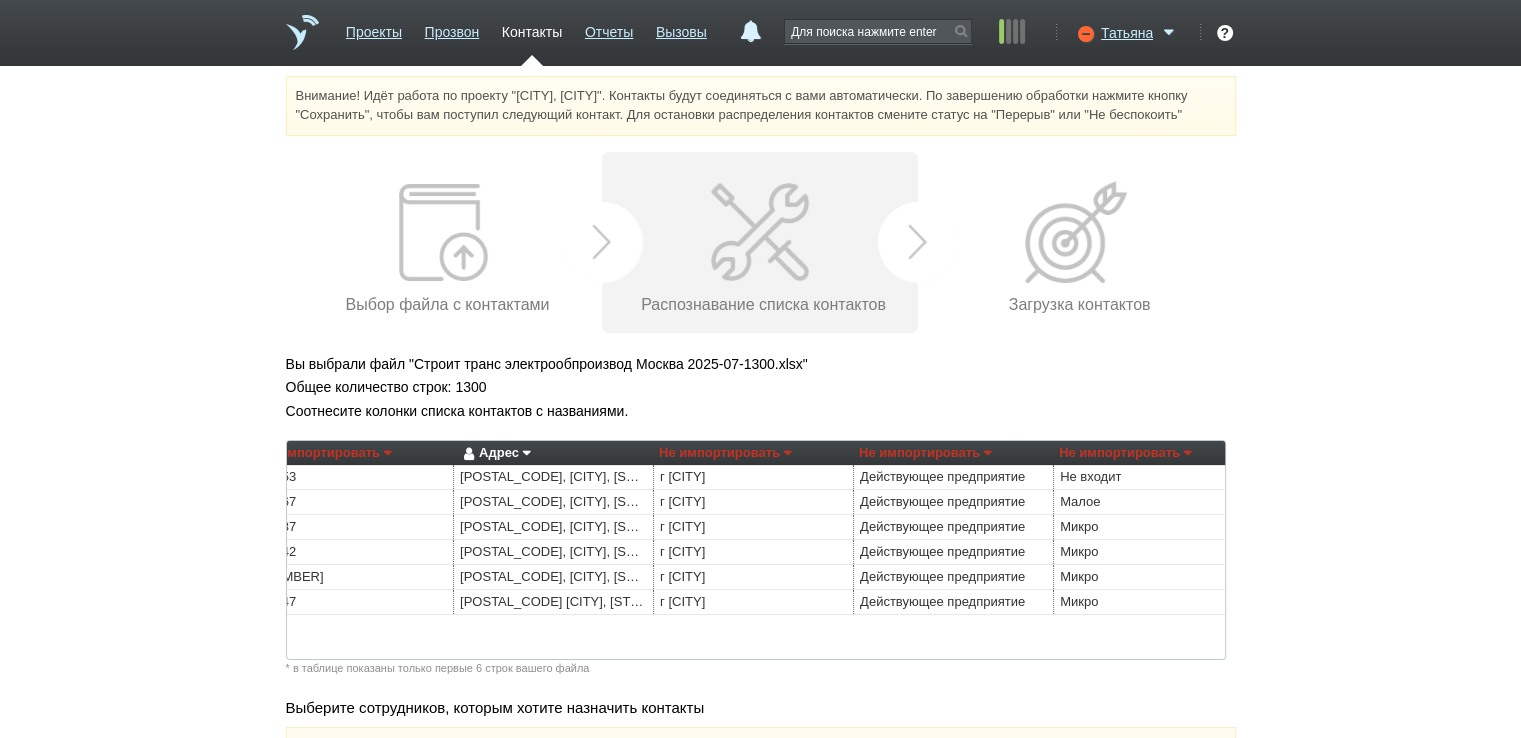 click on "Адрес" at bounding box center [494, 453] 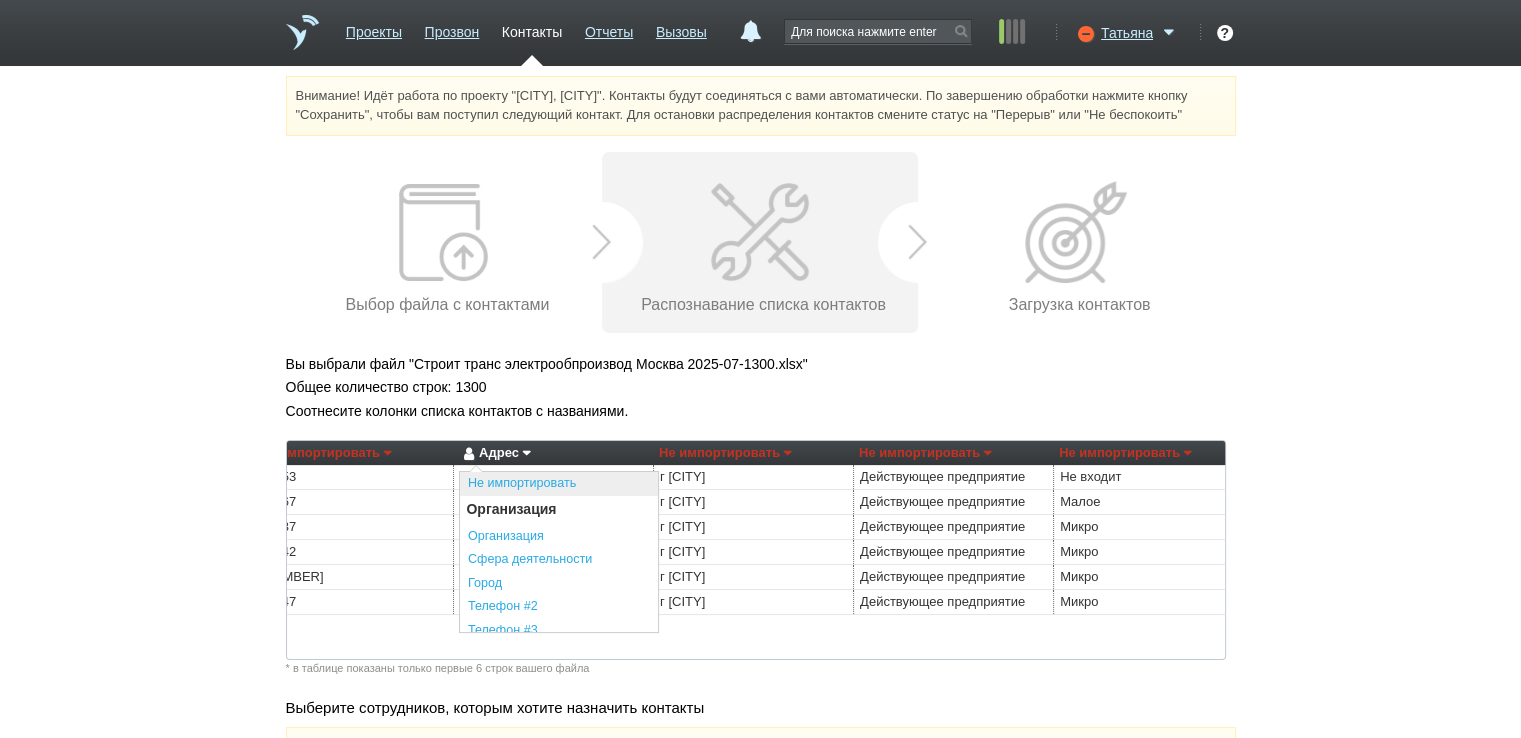 click on "Не импортировать" at bounding box center [559, 484] 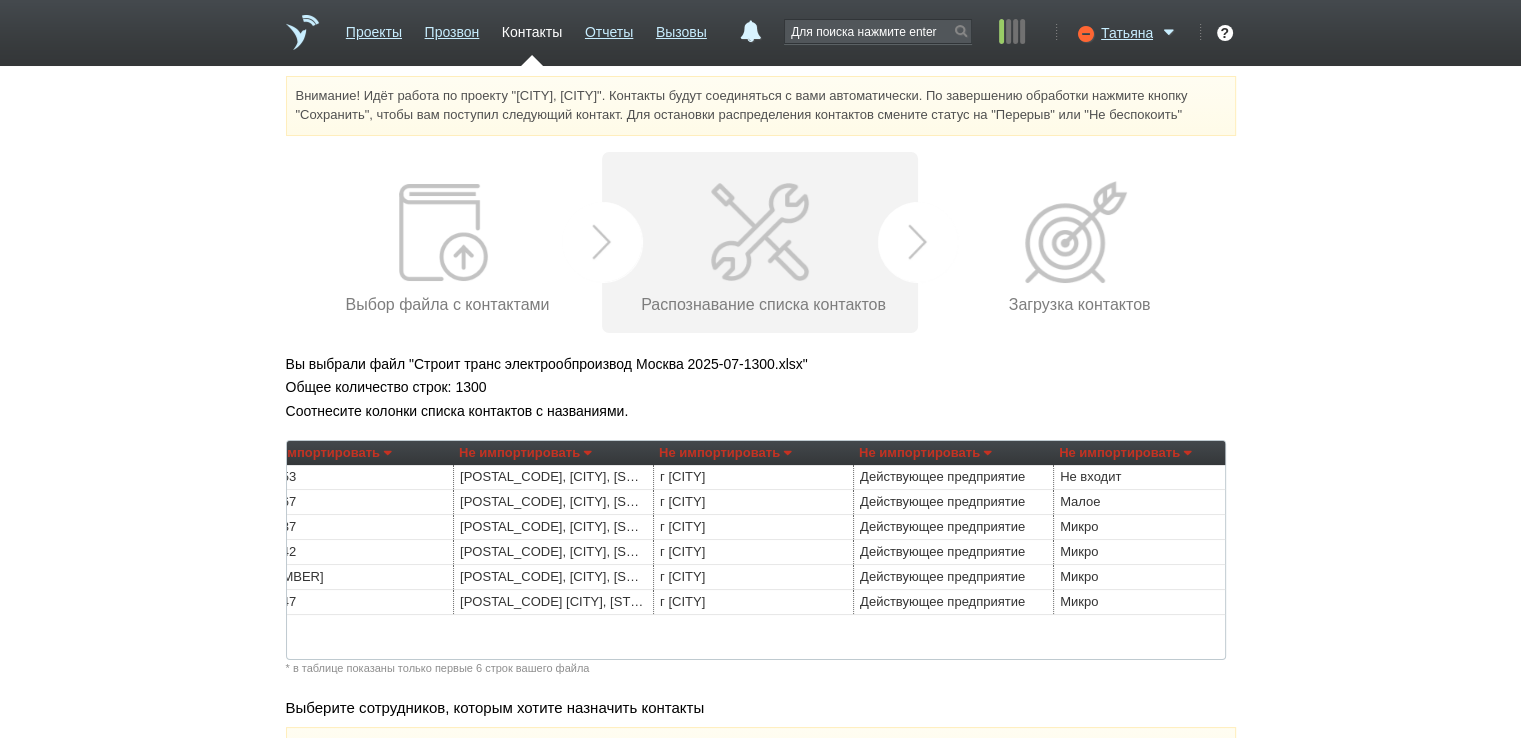 click on "Не импортировать" at bounding box center [725, 453] 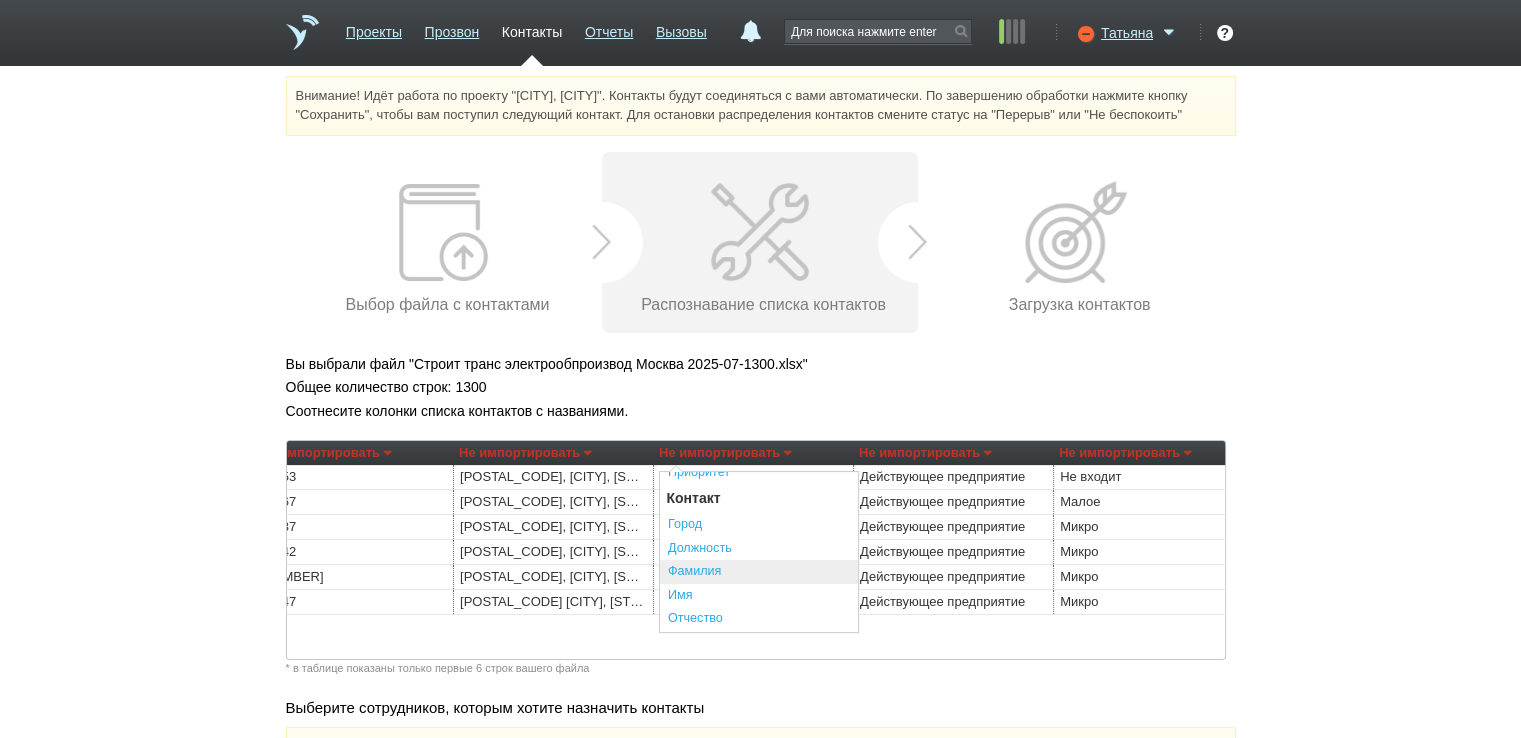 scroll, scrollTop: 500, scrollLeft: 0, axis: vertical 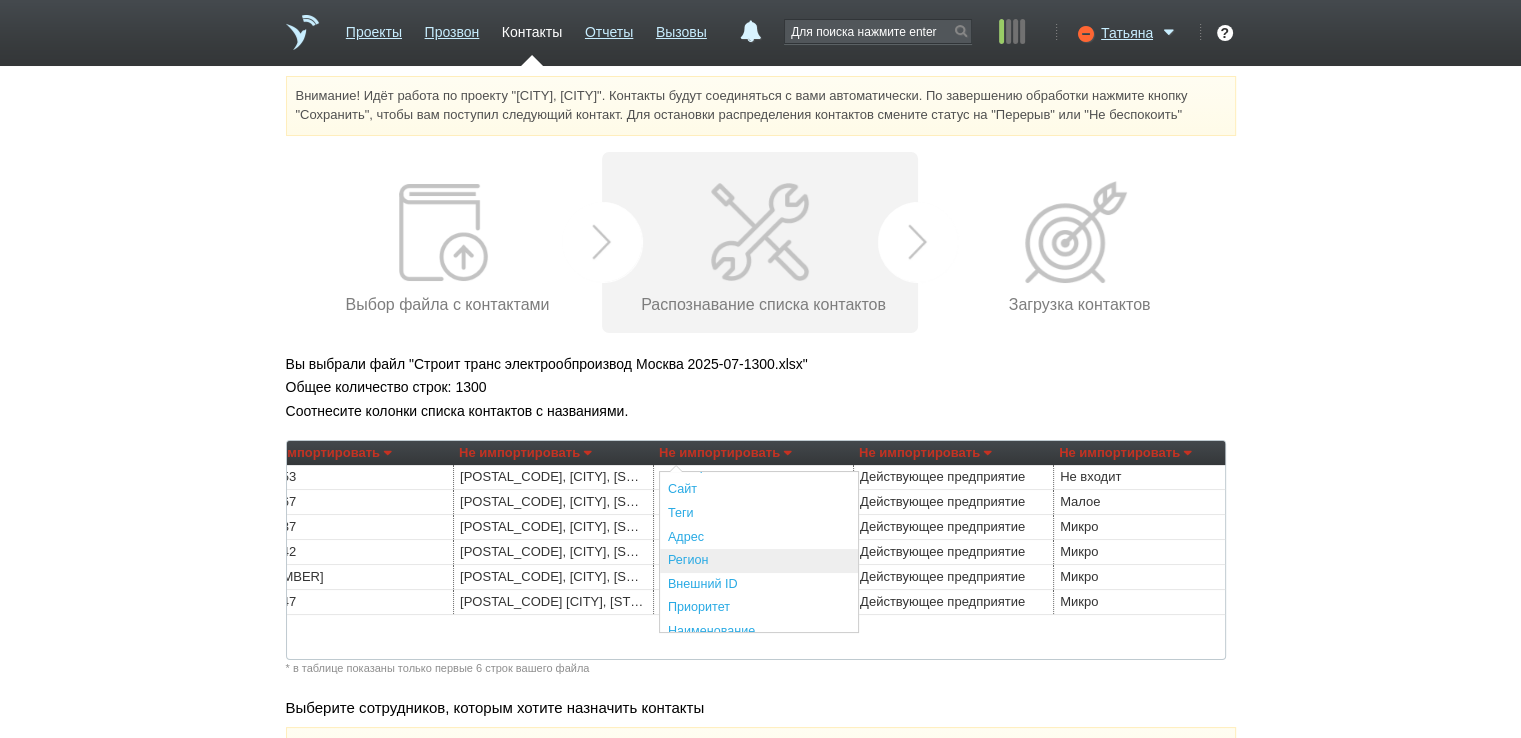 click on "Регион" at bounding box center (759, 561) 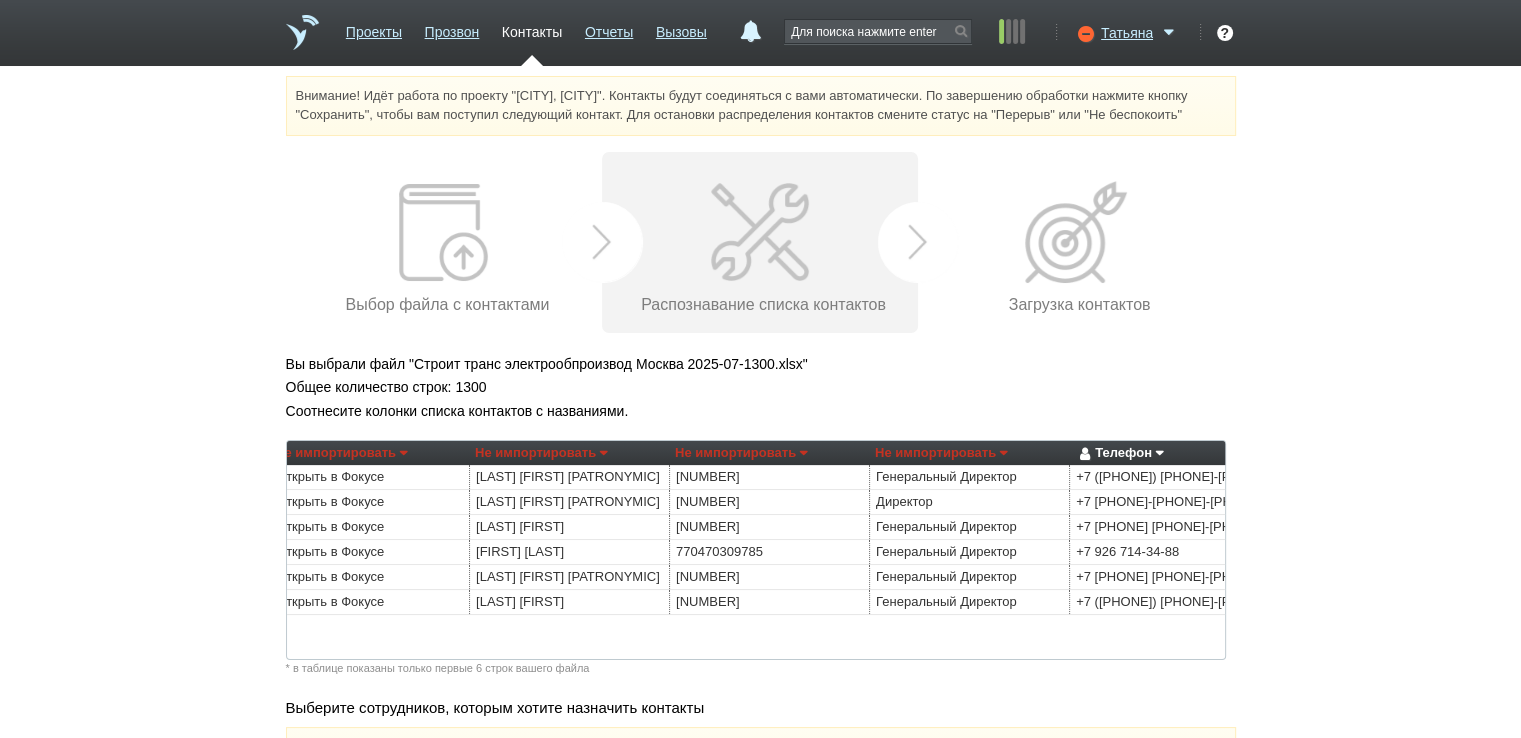 scroll, scrollTop: 0, scrollLeft: 1843, axis: horizontal 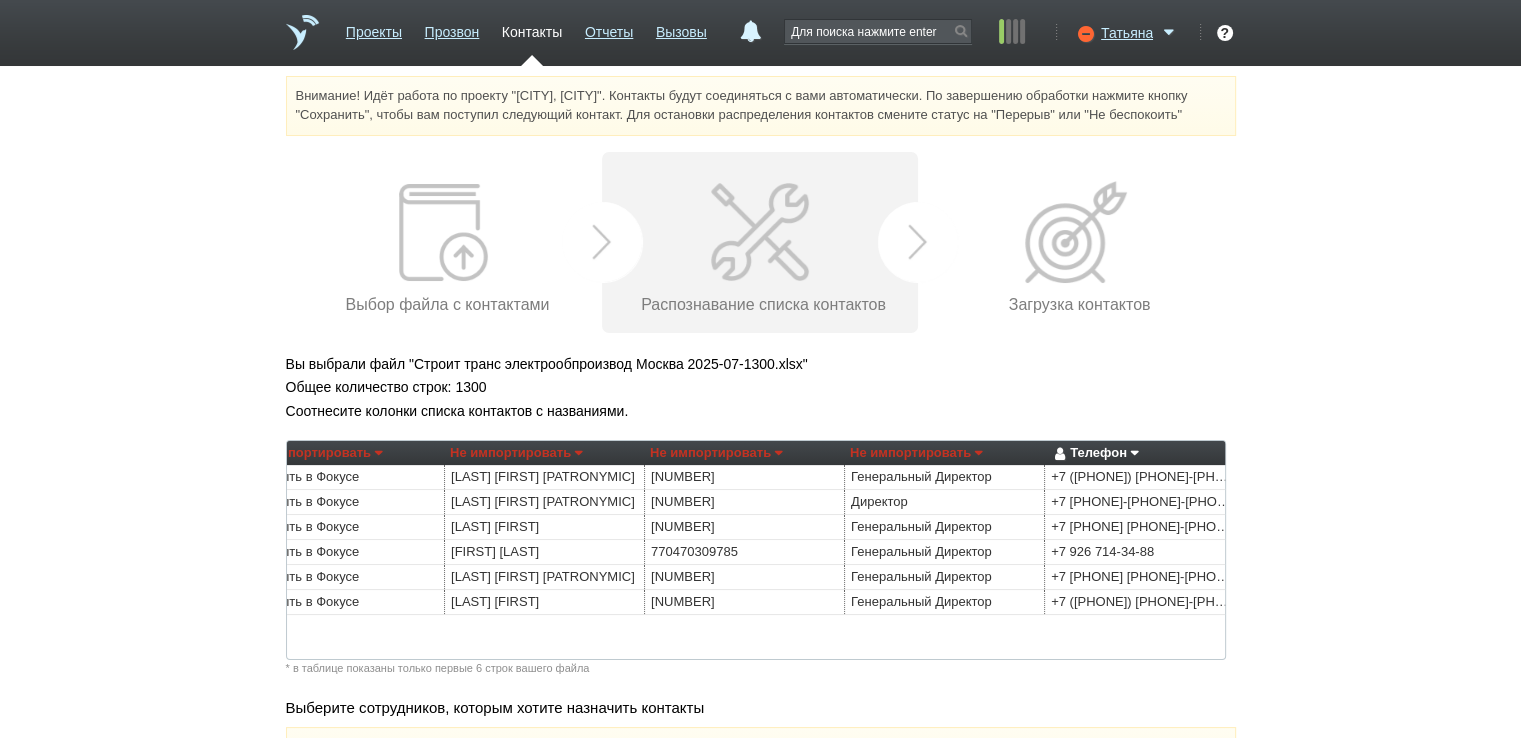 click on "Не импортировать" at bounding box center [516, 453] 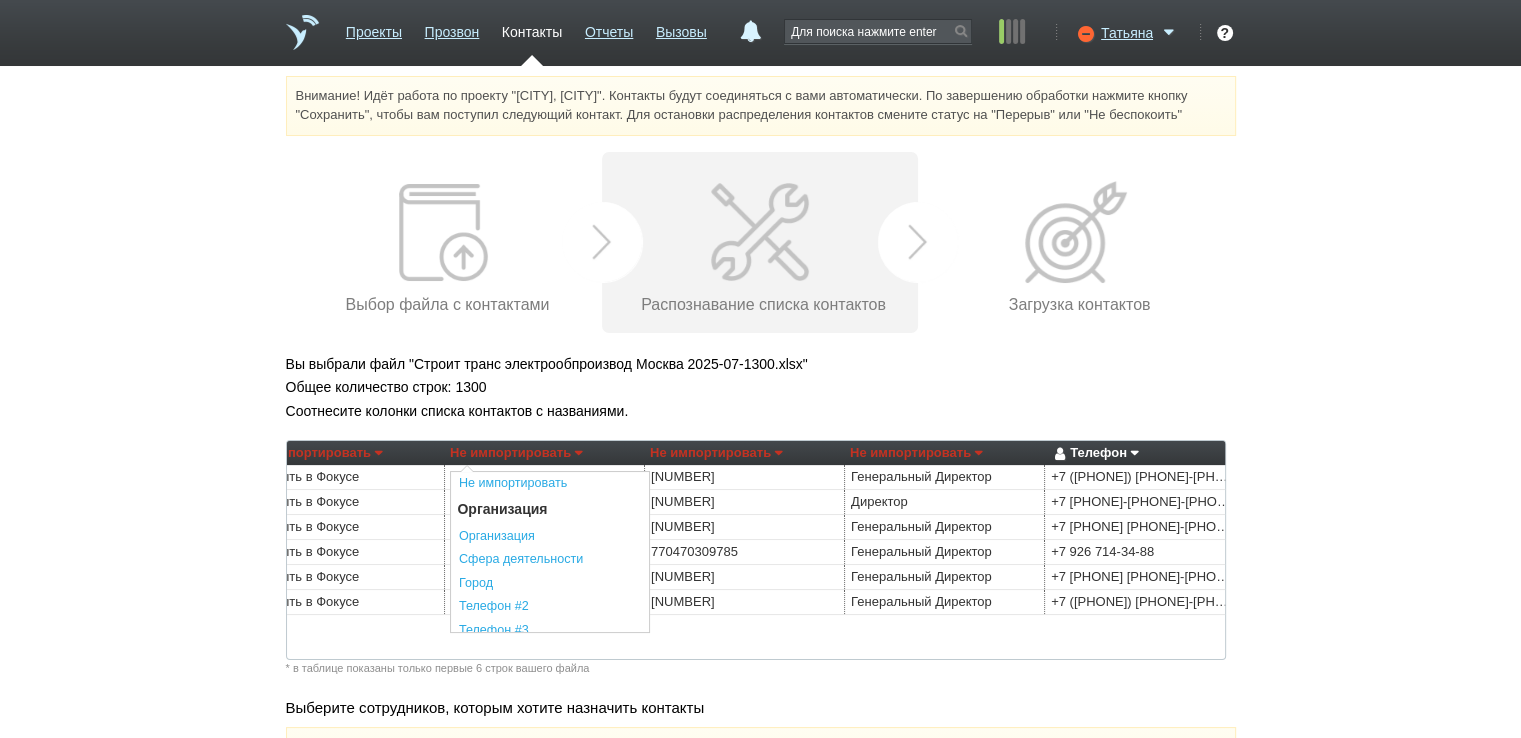 scroll, scrollTop: 300, scrollLeft: 0, axis: vertical 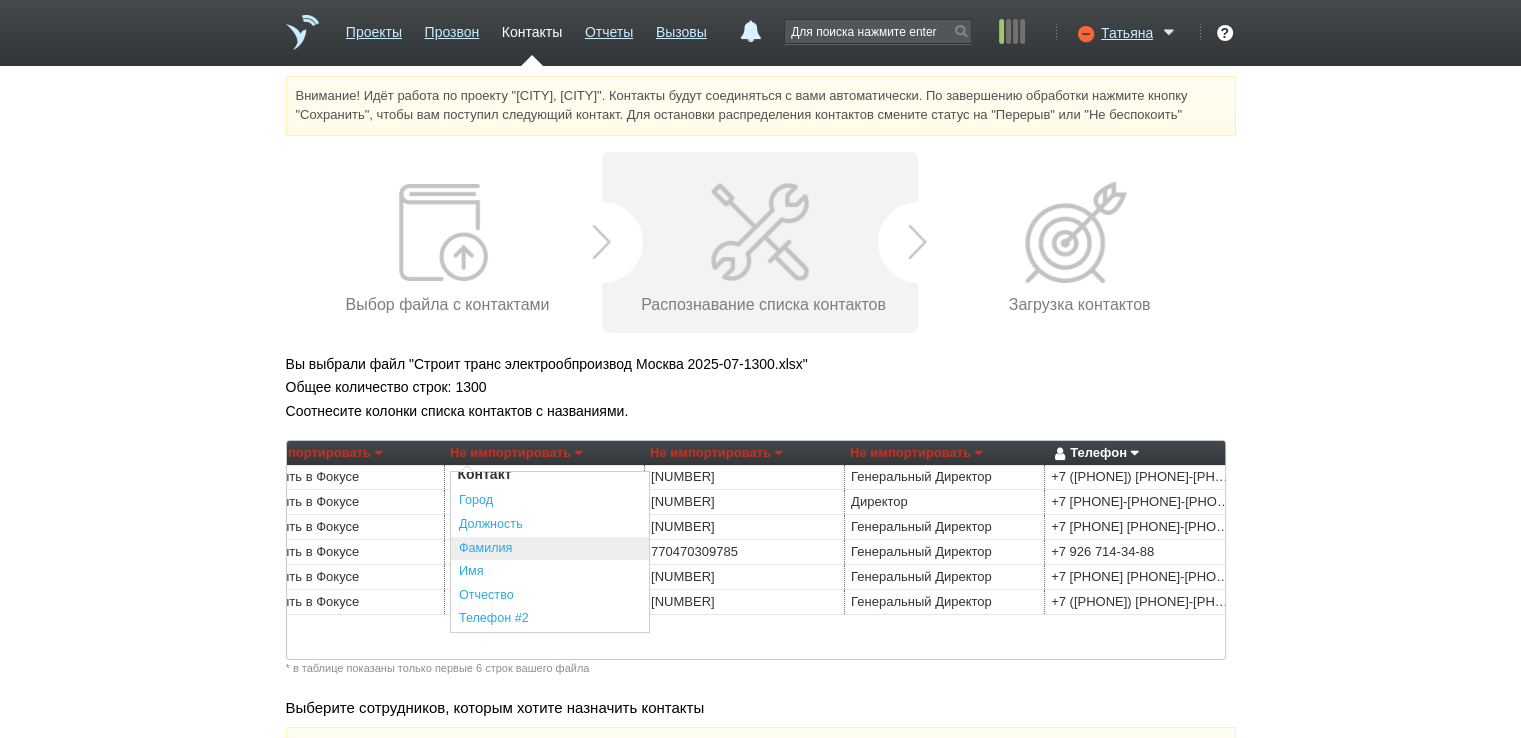 click on "Фамилия" at bounding box center [550, 549] 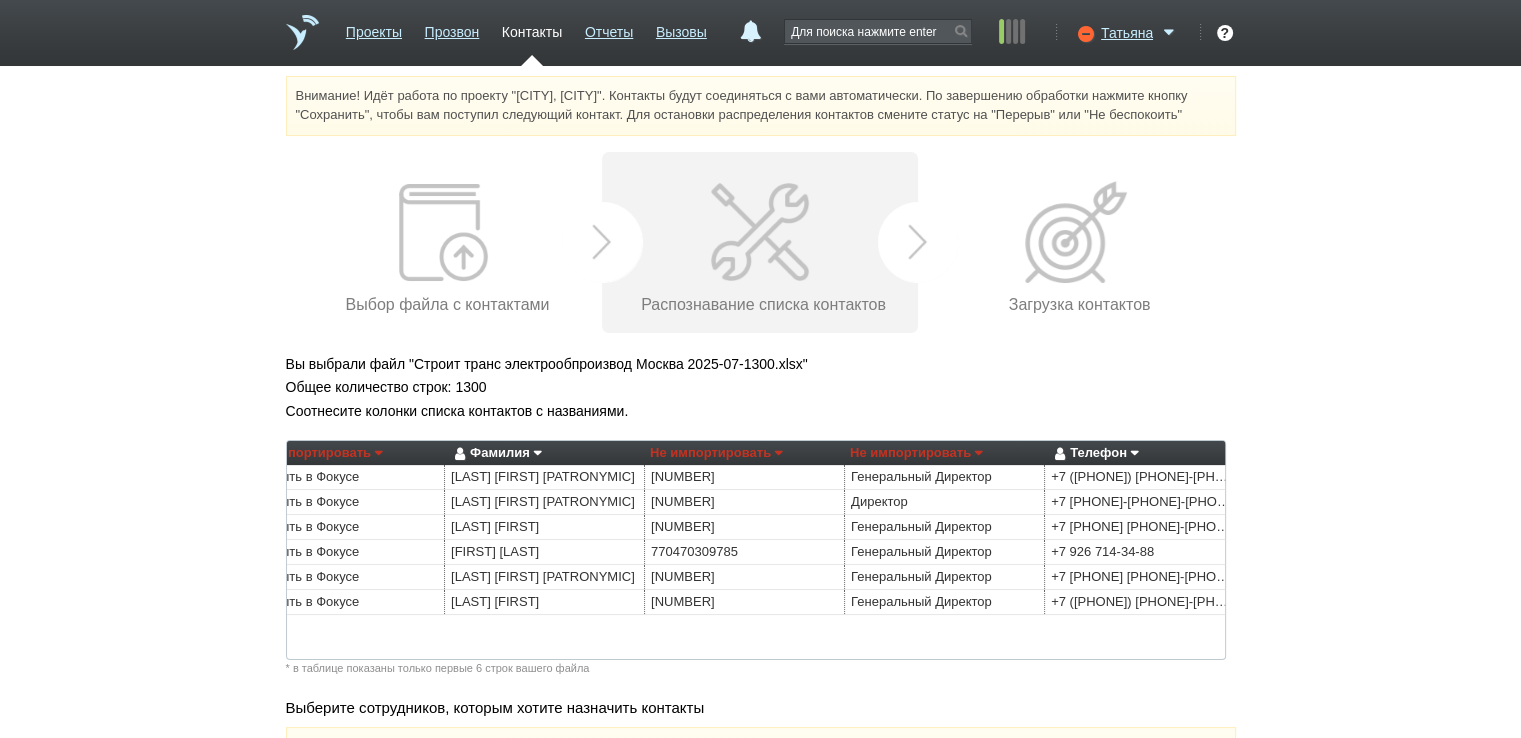 click on "Не импортировать" at bounding box center [916, 453] 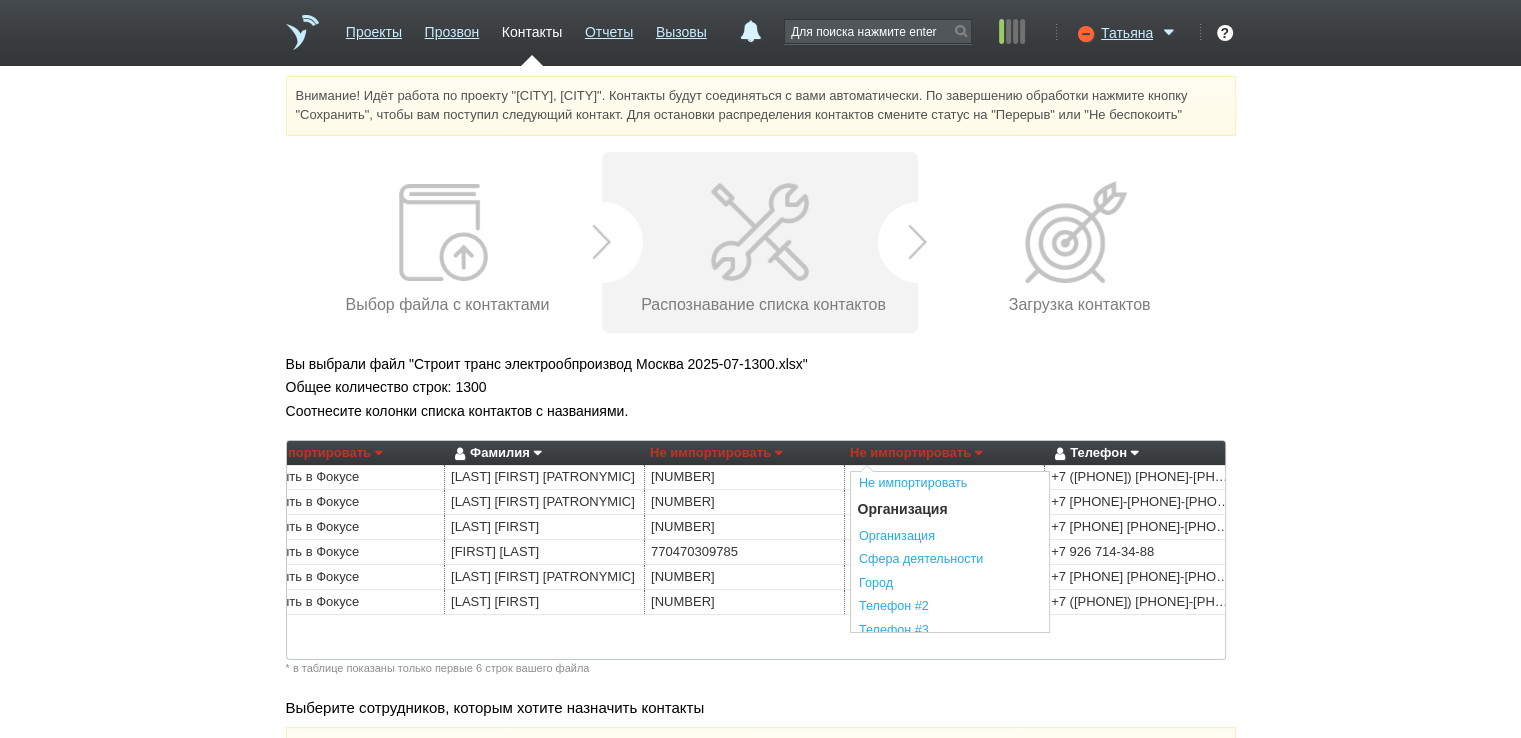 scroll, scrollTop: 300, scrollLeft: 0, axis: vertical 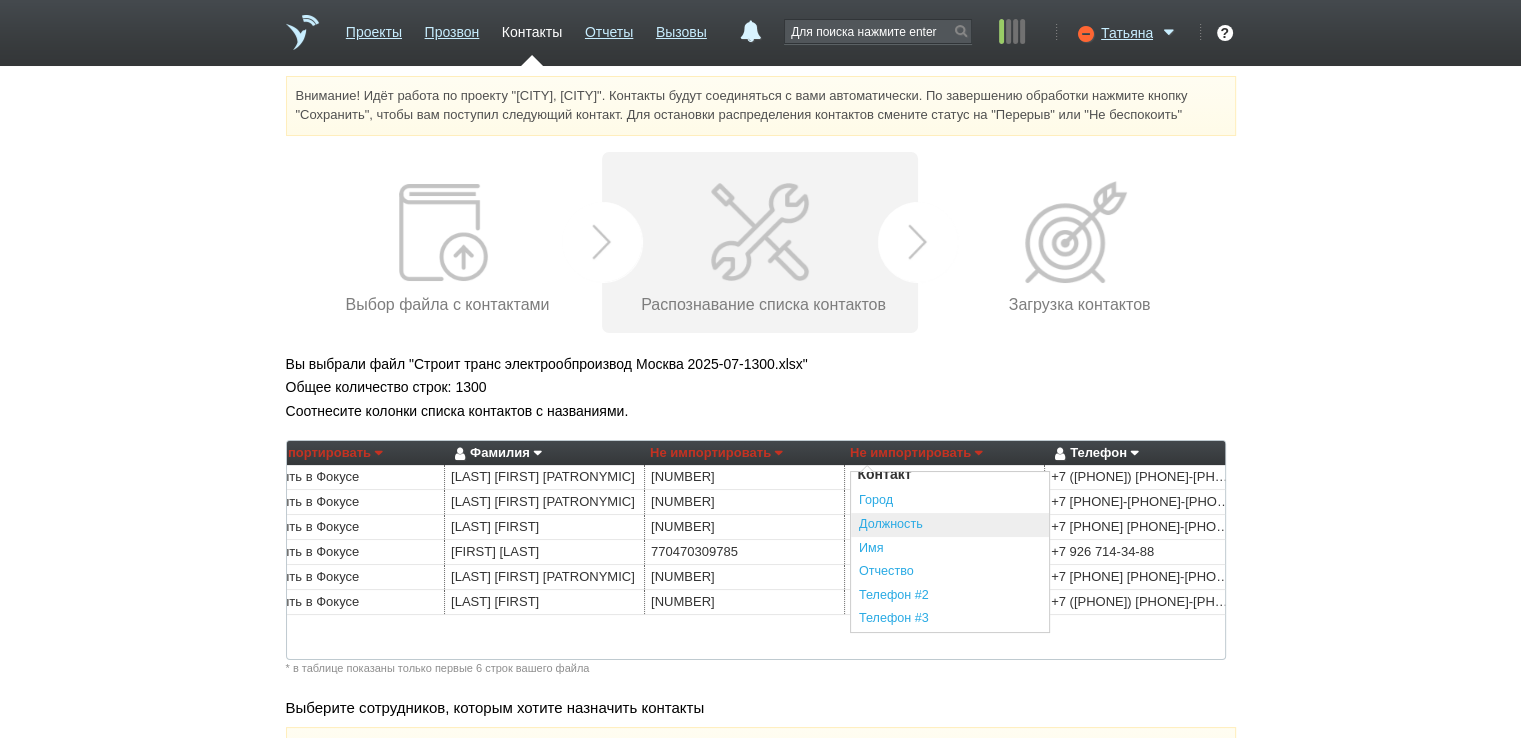 click on "Должность" at bounding box center [950, 525] 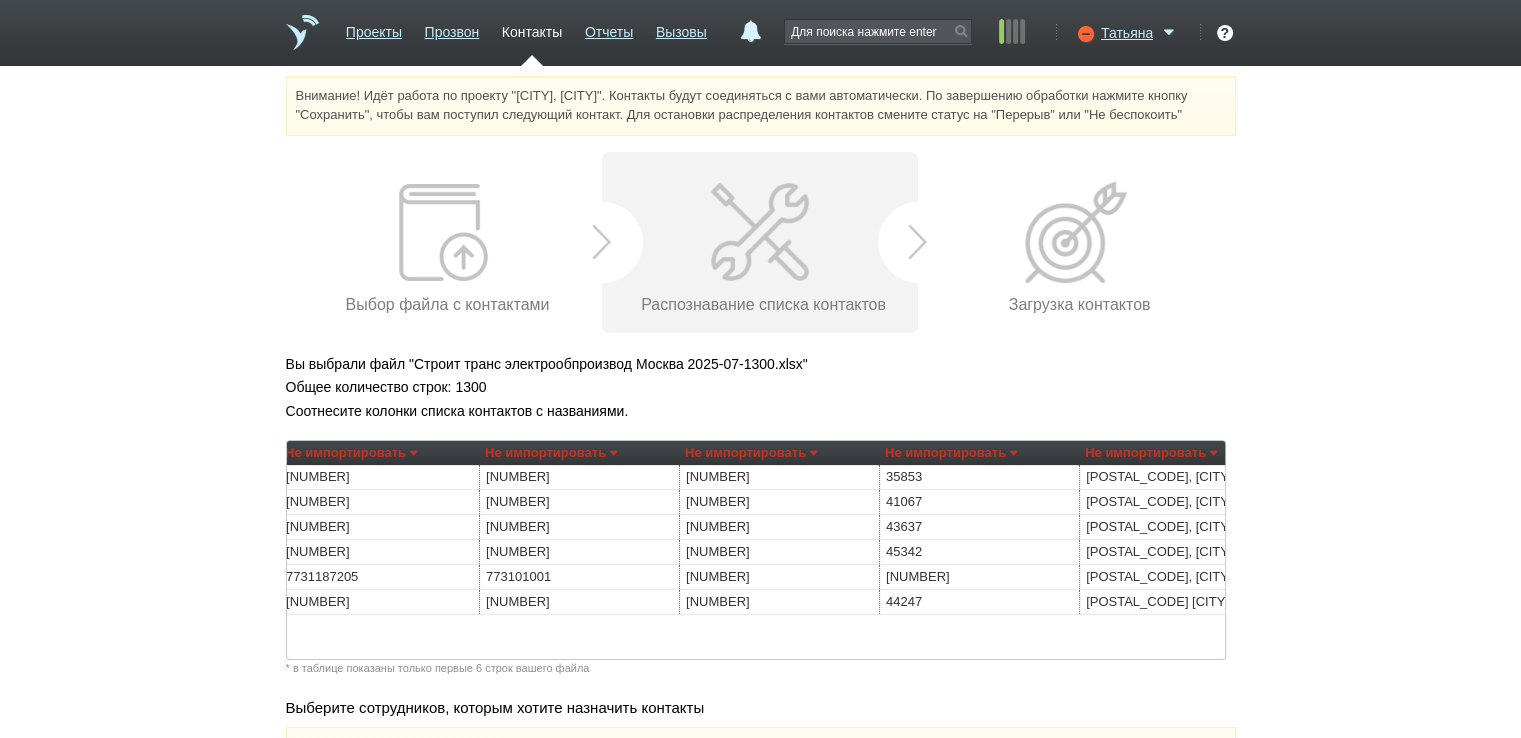 scroll, scrollTop: 0, scrollLeft: 0, axis: both 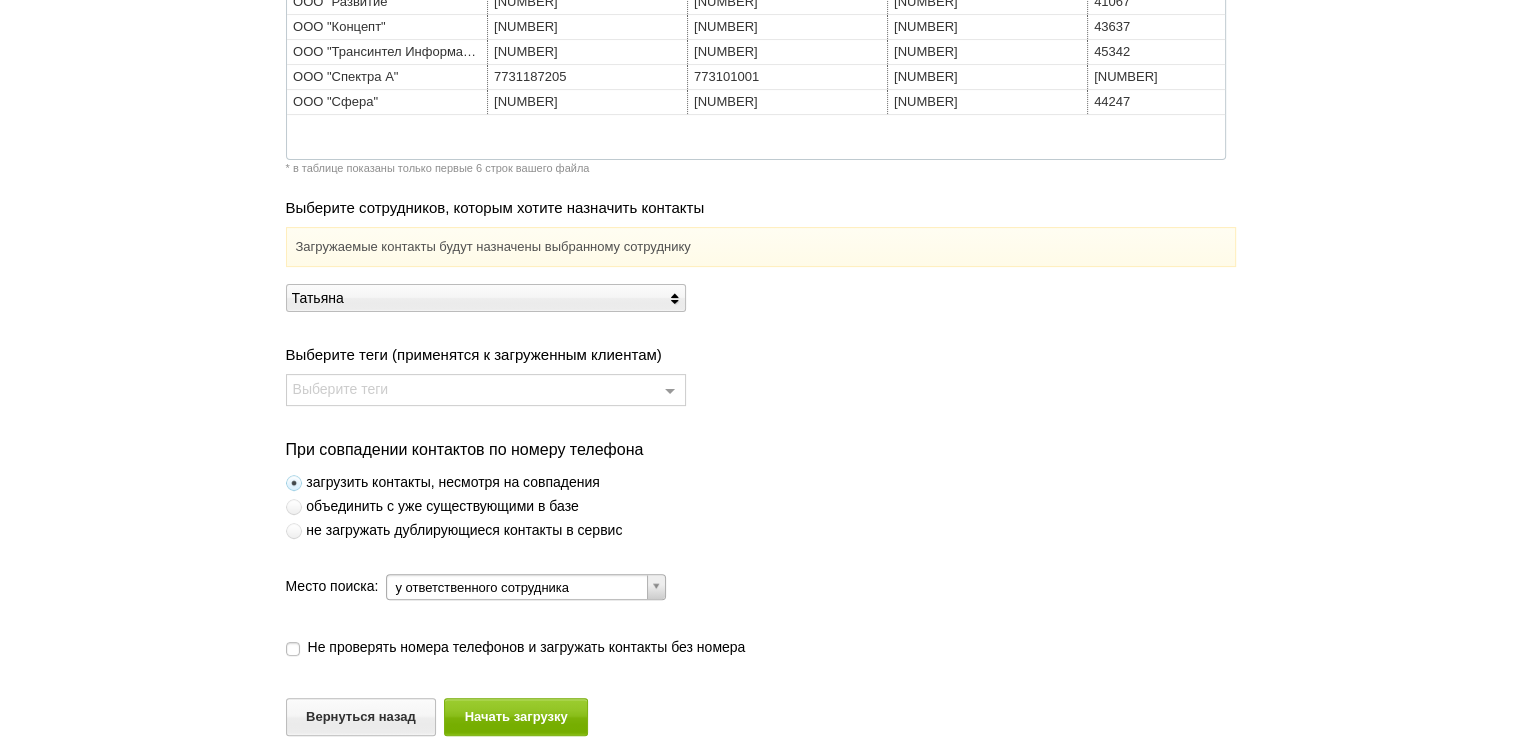click at bounding box center (294, 531) 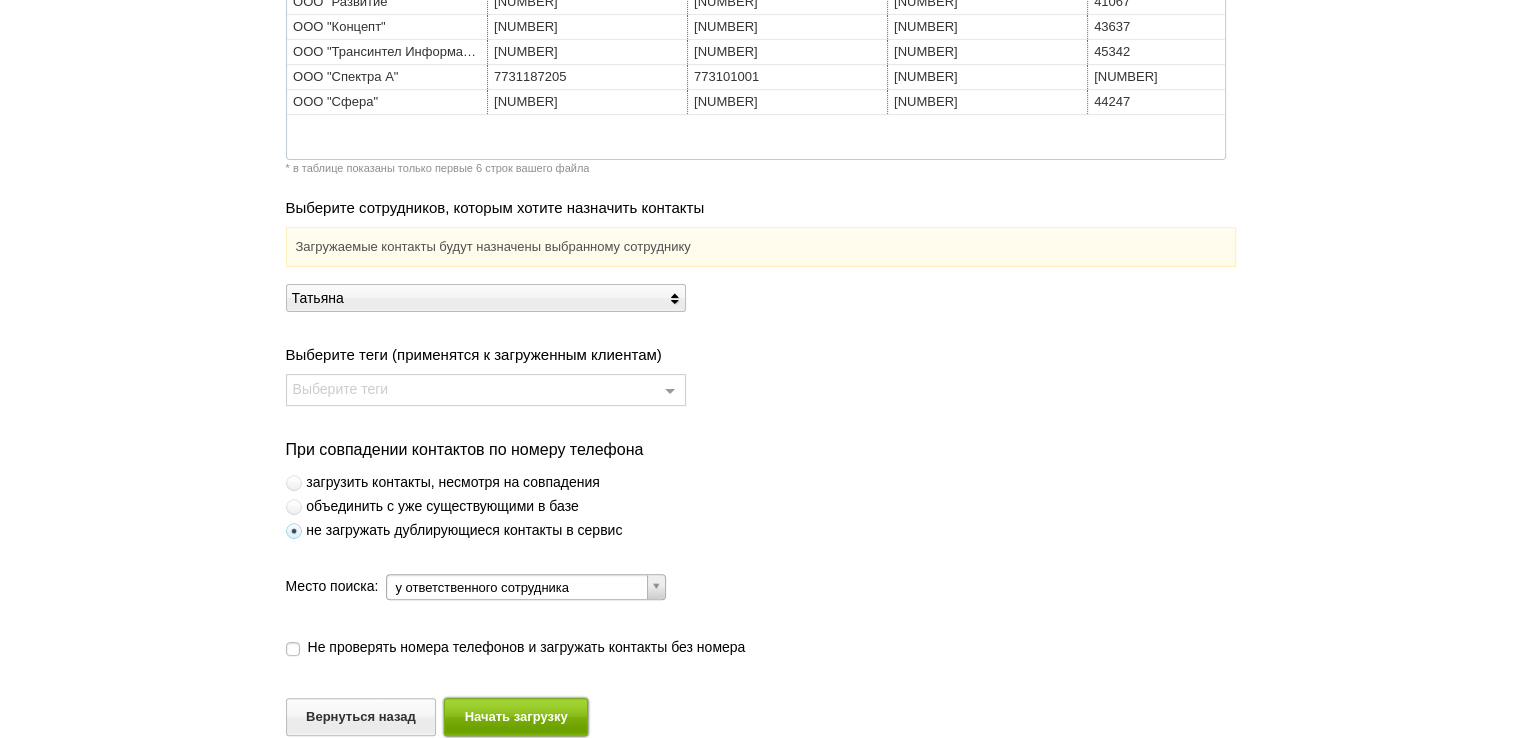 click on "Начать загрузку" at bounding box center [516, 716] 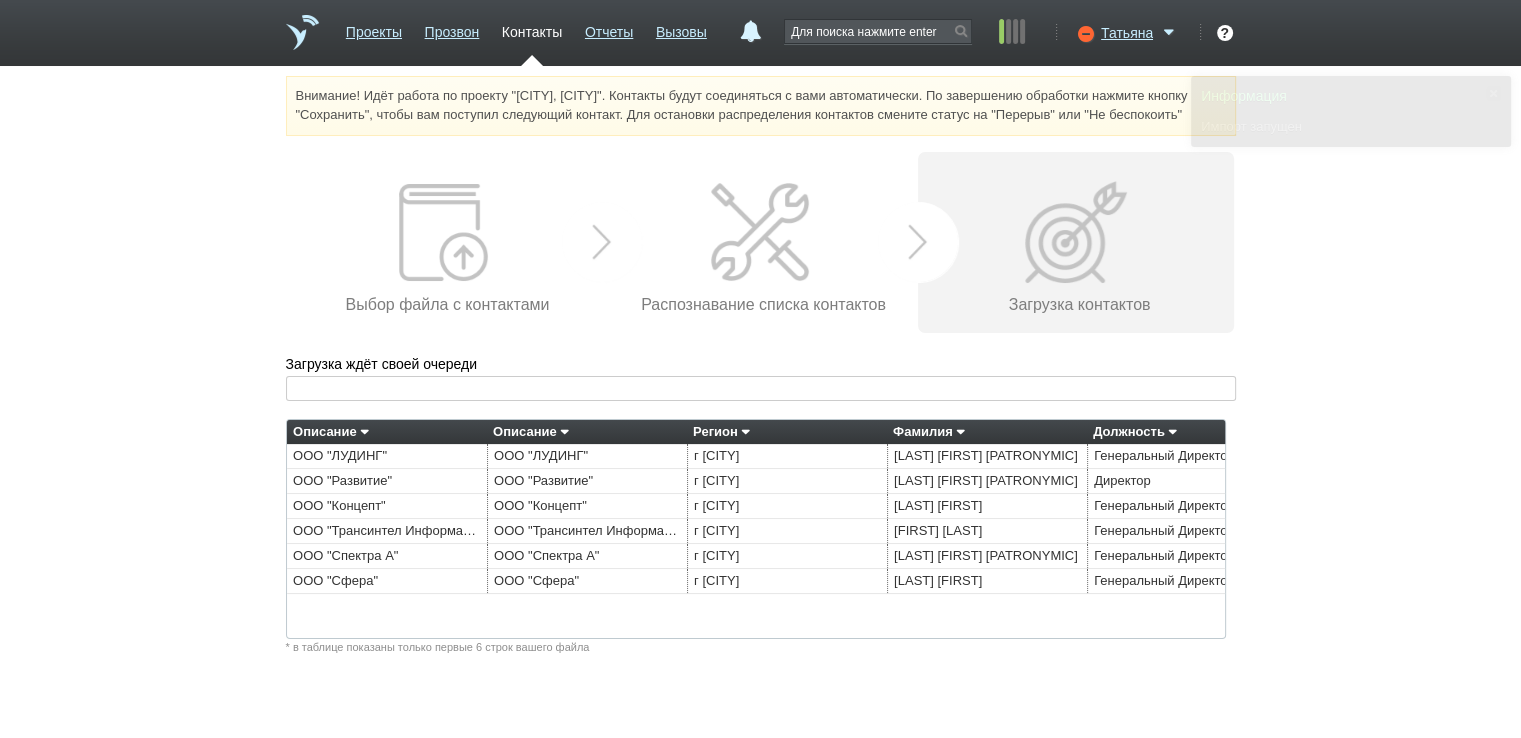 scroll, scrollTop: 0, scrollLeft: 0, axis: both 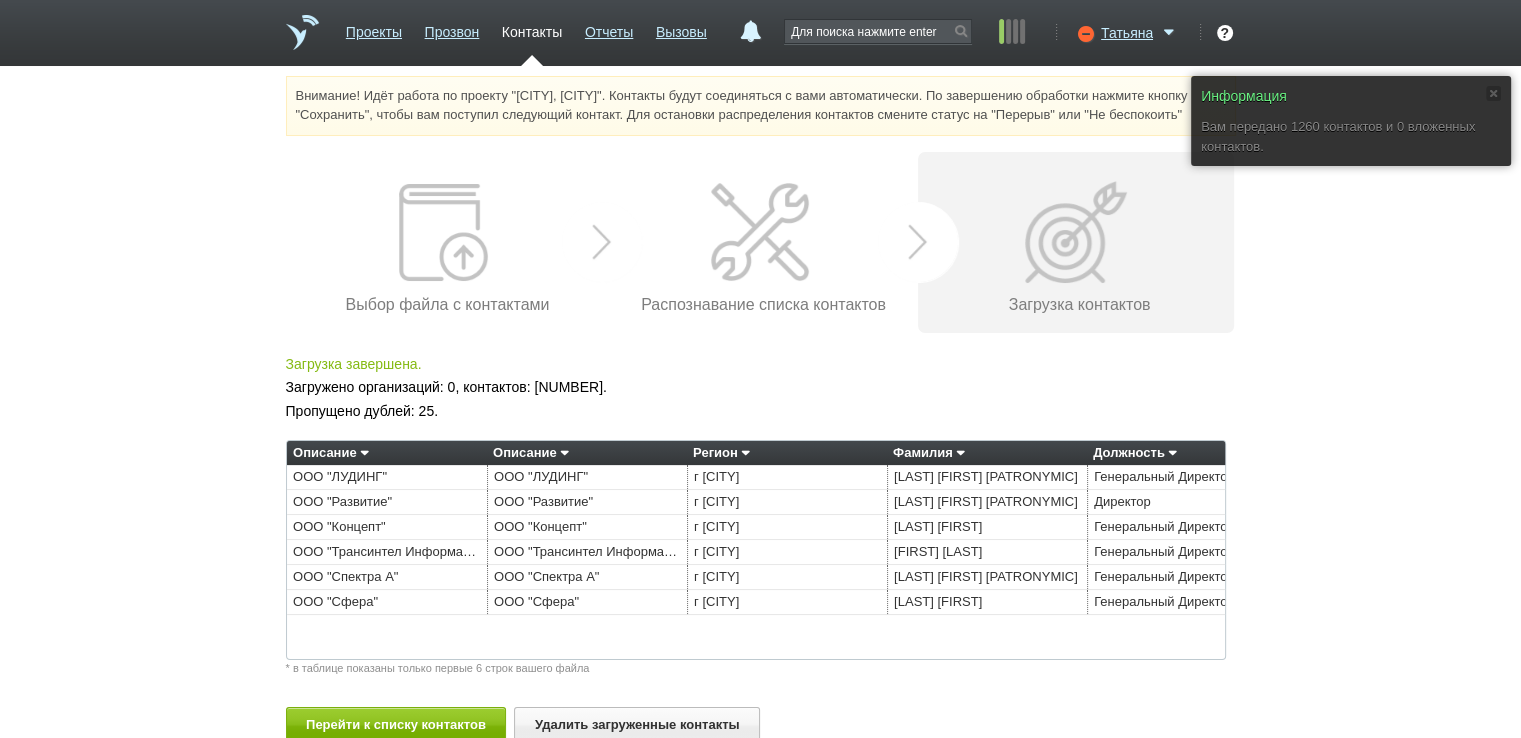 click on "Описание Описание Регион Фамилия Должность Телефон E-mail ООО "ЛУДИНГ" ООО "ЛУДИНГ" г [CITY] [LAST] [FIRST] Генеральный Директор +7 (495) 120-37-73 [EMAIL]
[EMAIL]
[EMAIL]
[EMAIL]
[EMAIL]
[EMAIL]
[EMAIL]
[EMAIL]
[EMAIL]
[EMAIL]
[EMAIL]
[EMAIL]
[EMAIL]
[EMAIL]
[EMAIL]
[EMAIL]
[EMAIL]
[EMAIL]
[EMAIL]
[EMAIL]
[EMAIL]
[EMAIL]
[EMAIL]
[EMAIL]
[EMAIL] ООО "Развитие" ООО "Развитие" г [CITY] [LAST] [FIRST] Директор +7 800 700-70-95 [EMAIL]
[EMAIL] ООО "Концепт"" at bounding box center (756, 550) 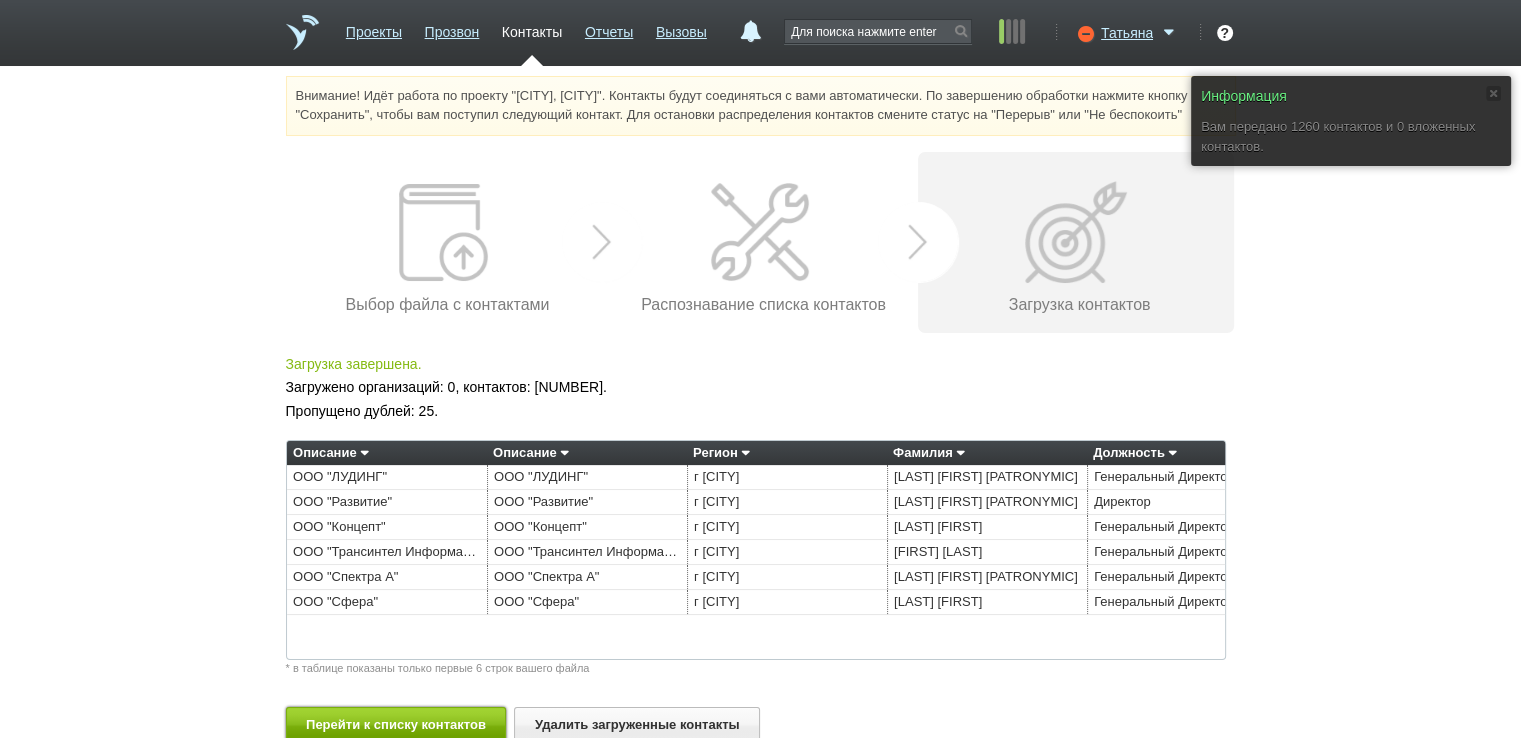 click on "Перейти к списку контактов" at bounding box center (396, 725) 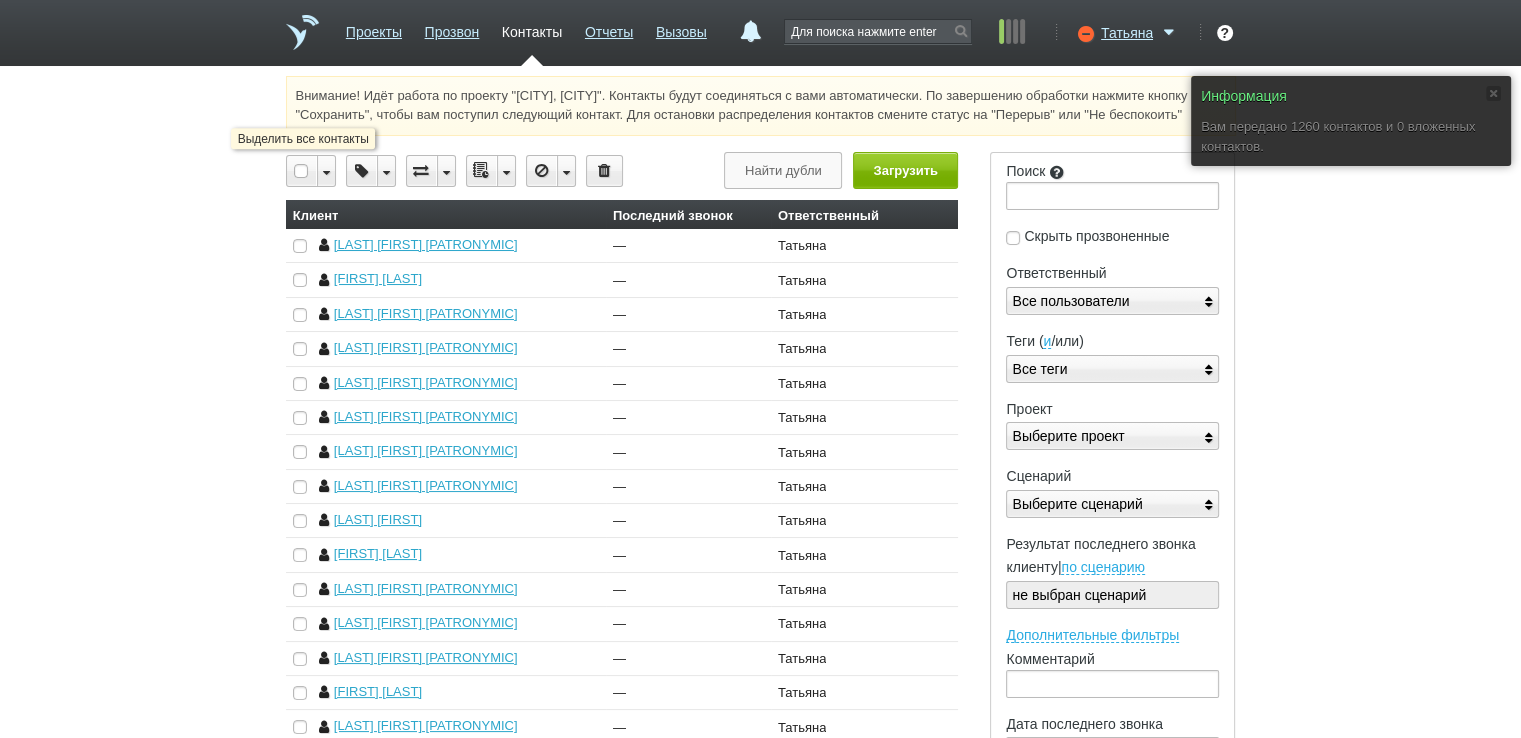 click at bounding box center (302, 171) 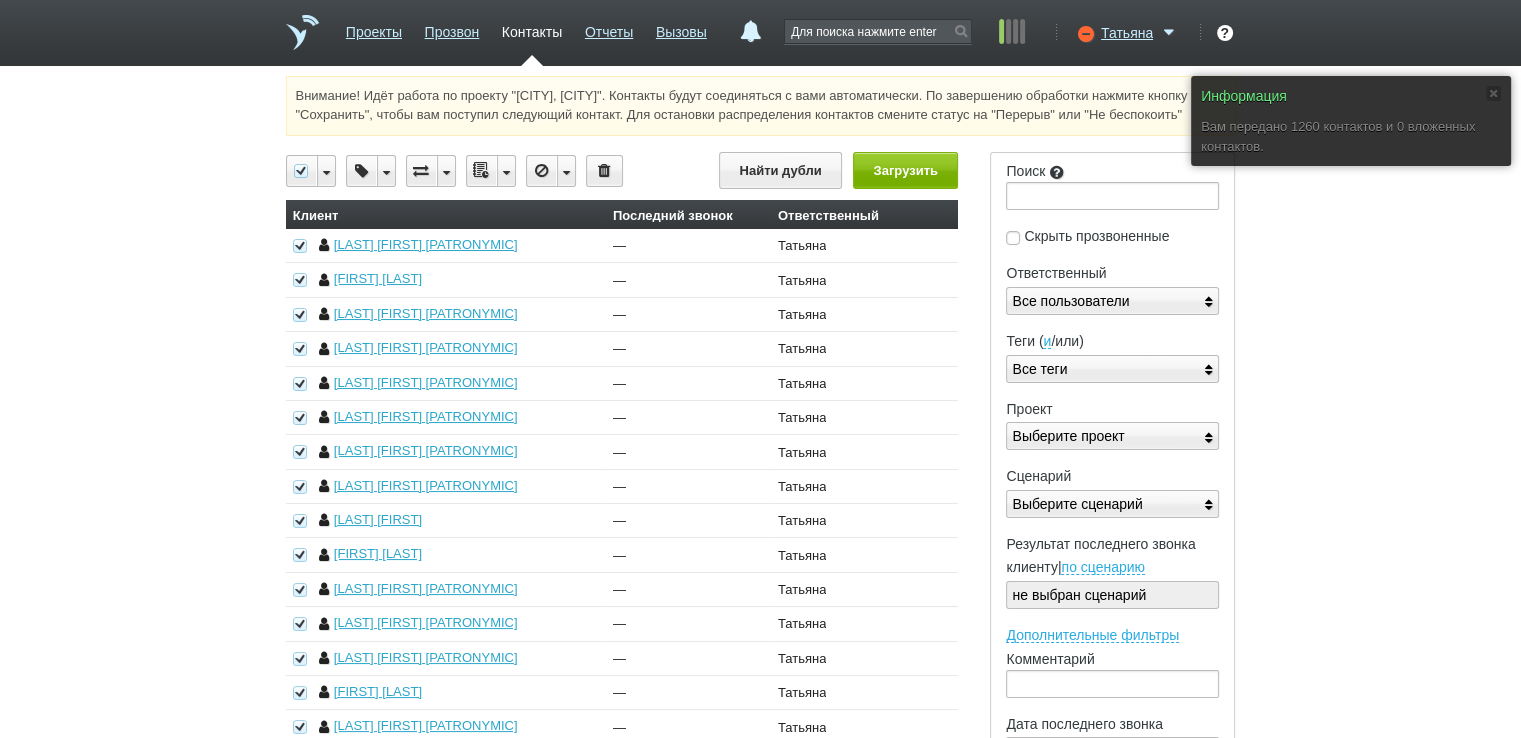 click at bounding box center (506, 171) 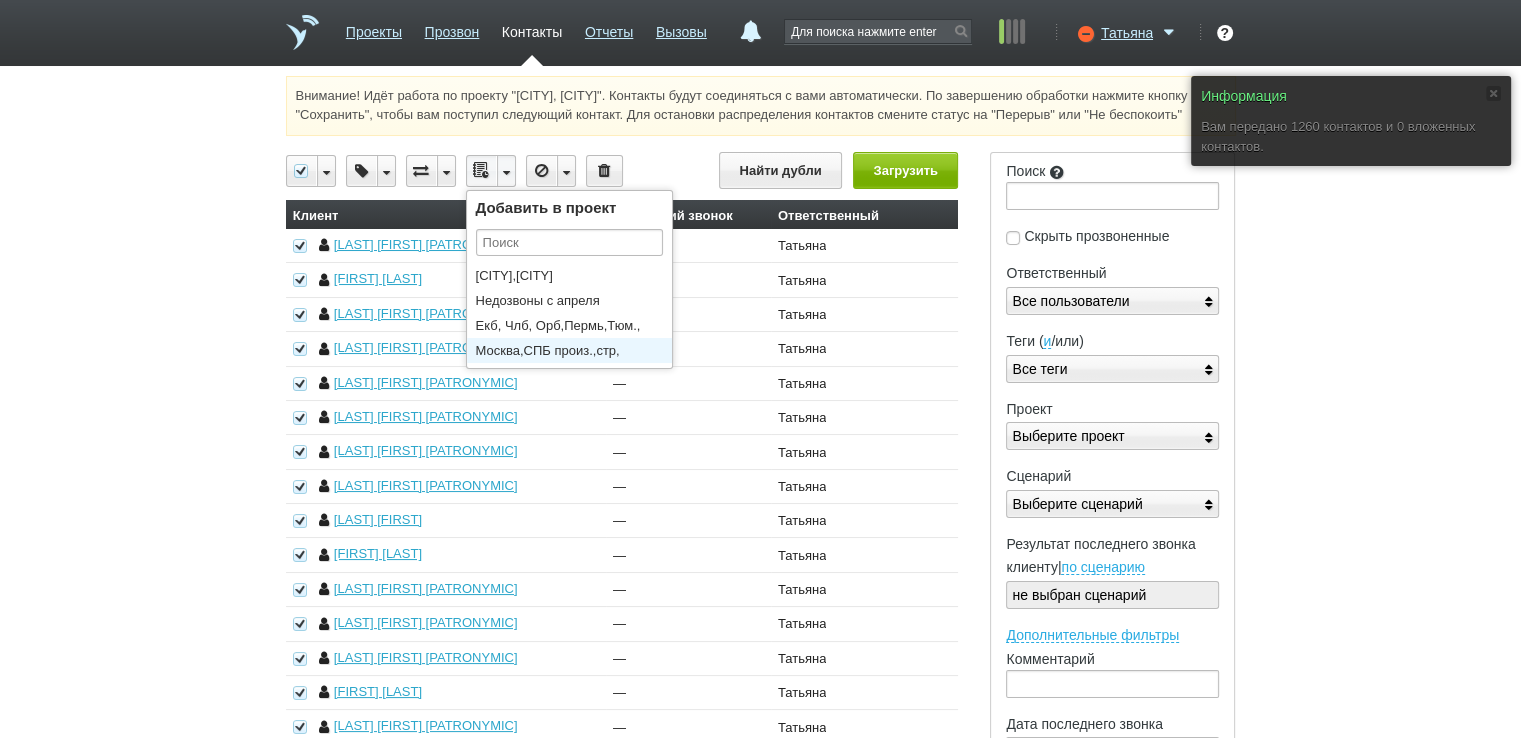 click on "Москва,СПБ произ.,стр, трансп,ВЭД" at bounding box center [574, 350] 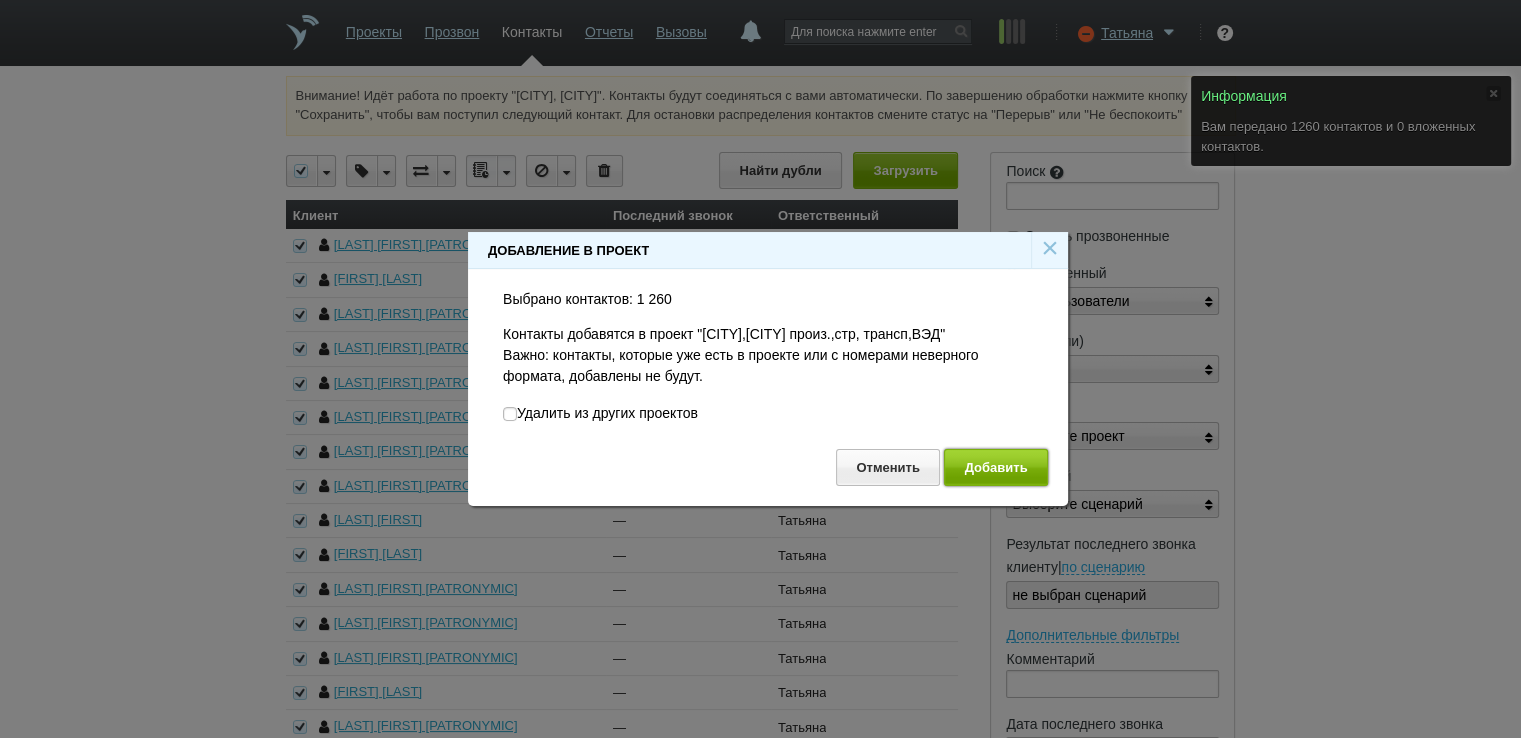 click on "Добавить" at bounding box center (996, 467) 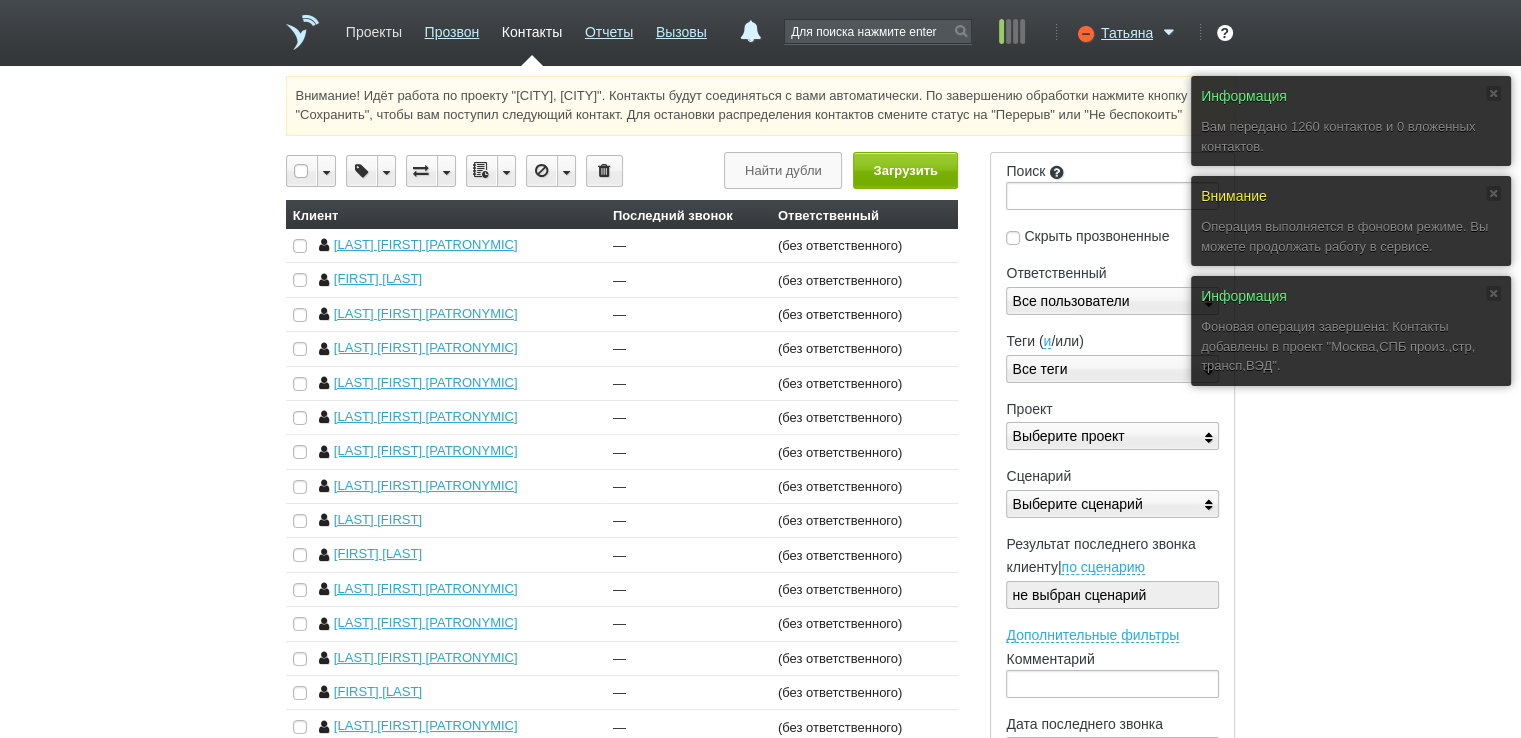 click on "Проекты" at bounding box center (374, 28) 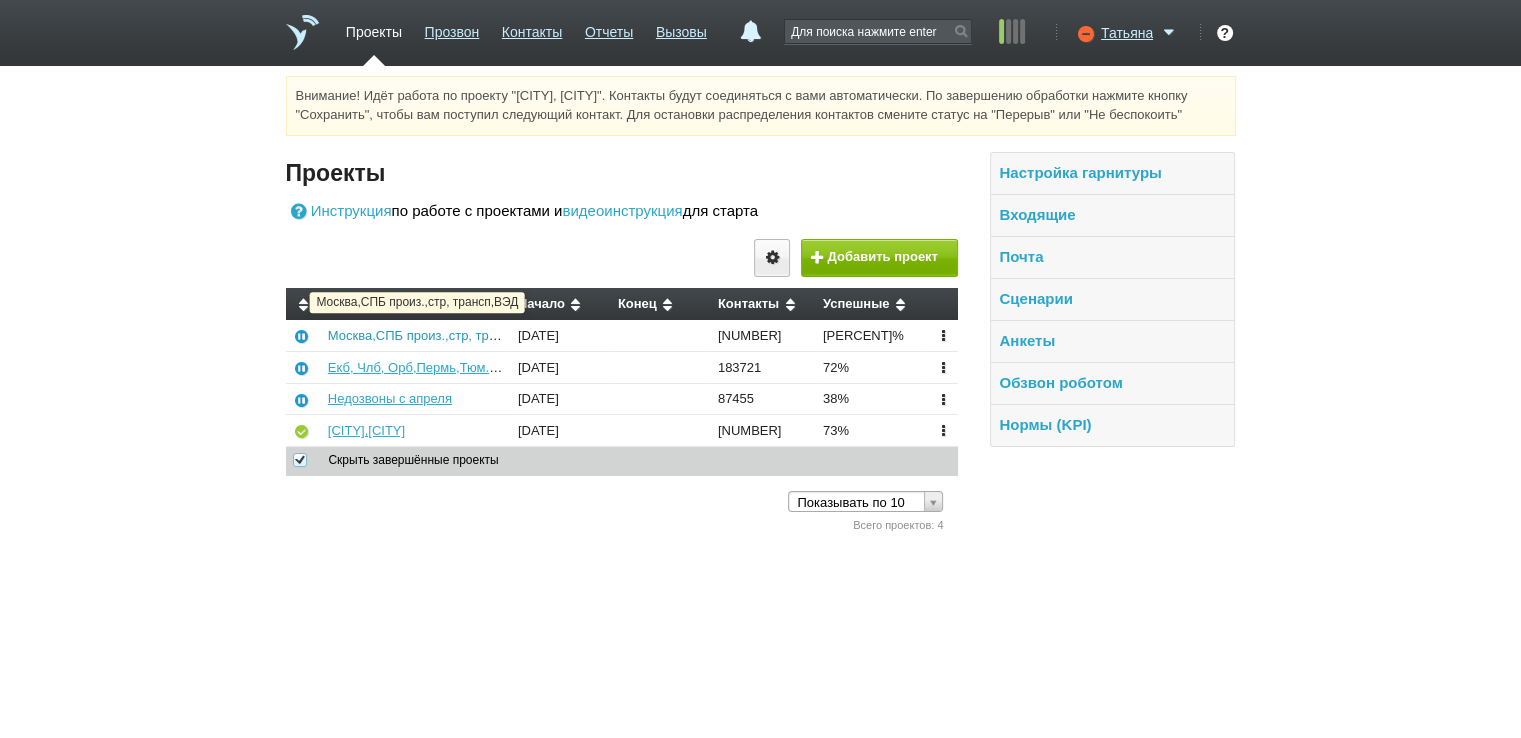 click on "Москва,СПБ произ.,стр, трансп,ВЭД" at bounding box center [437, 335] 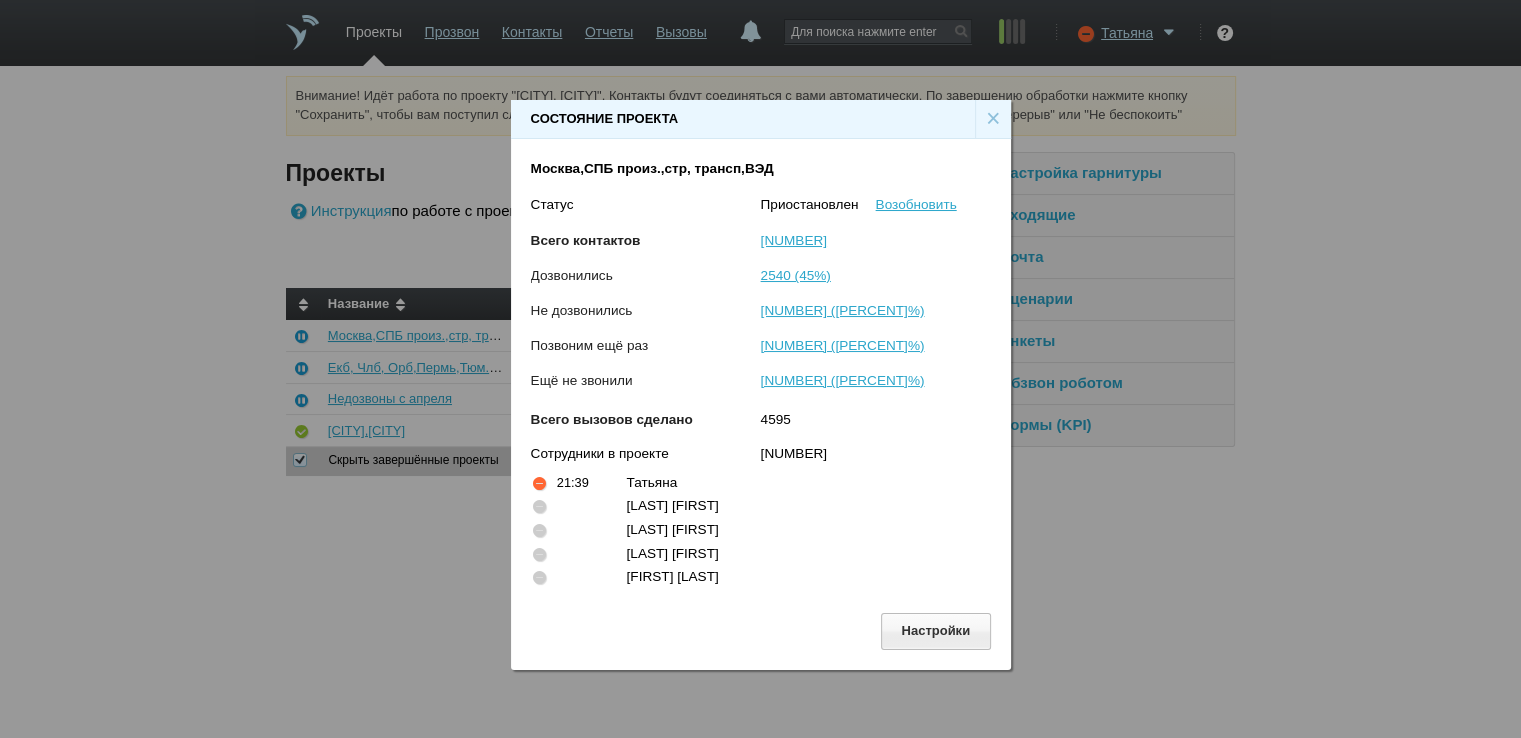 click on "×" at bounding box center [993, 119] 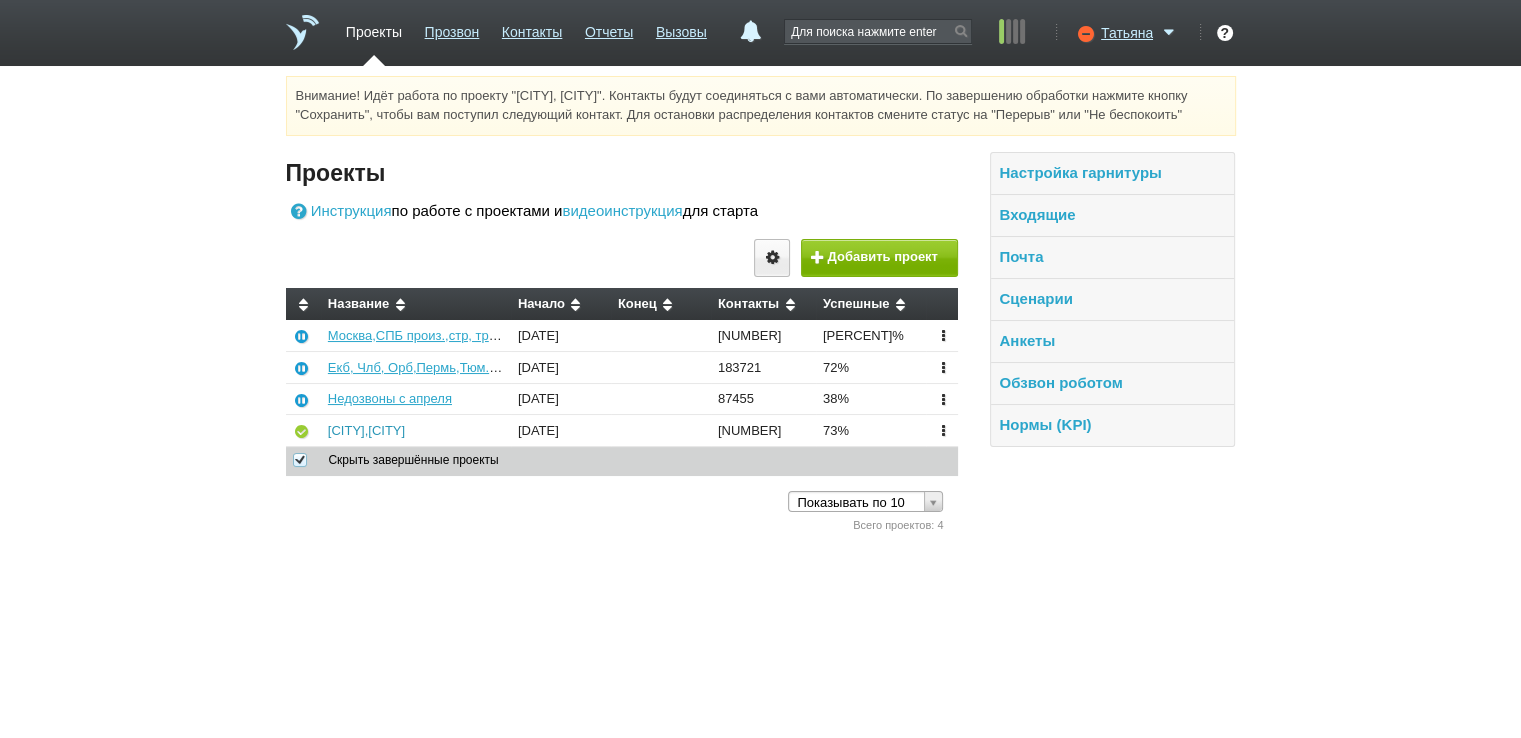 click on "[CITY],[CITY]" at bounding box center [366, 430] 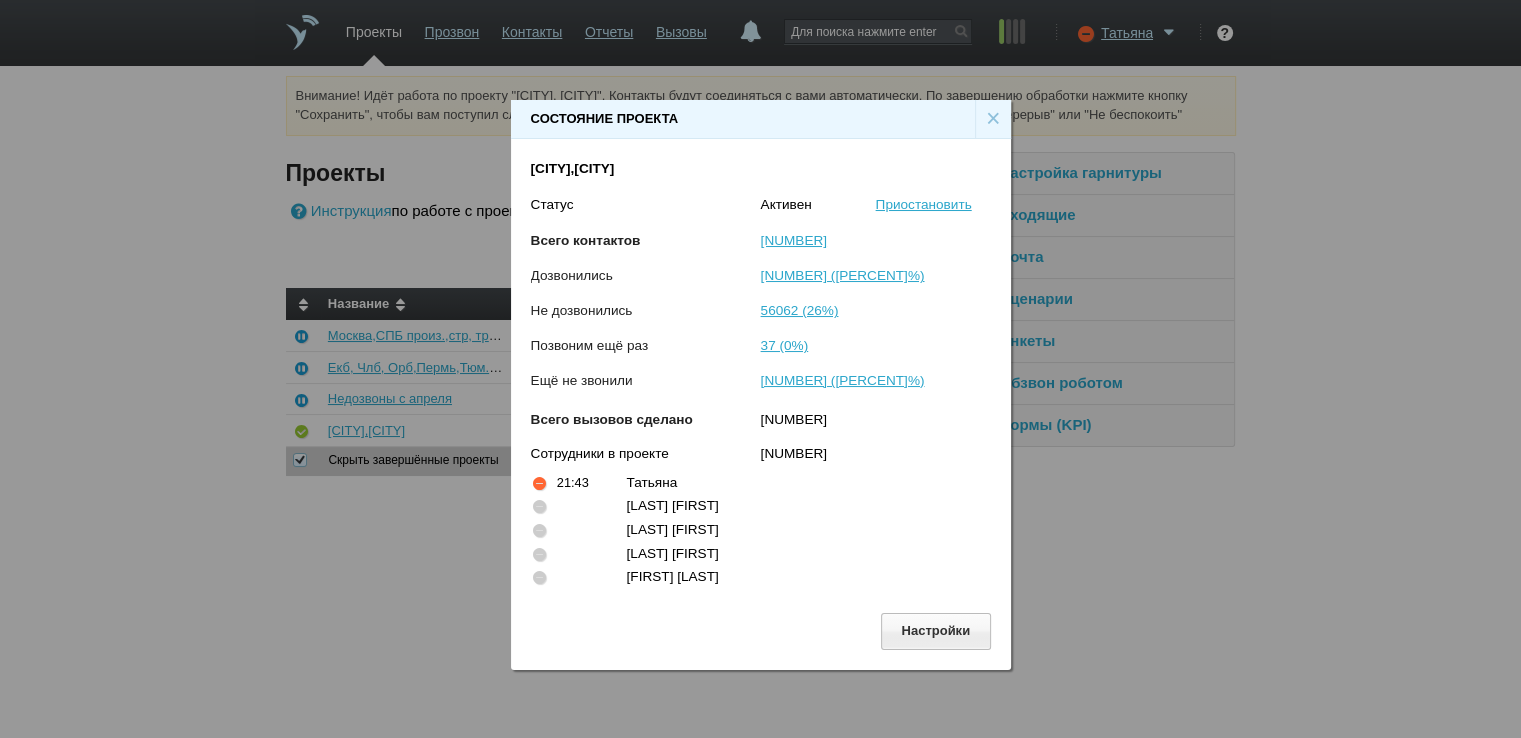 click on "×" at bounding box center (993, 119) 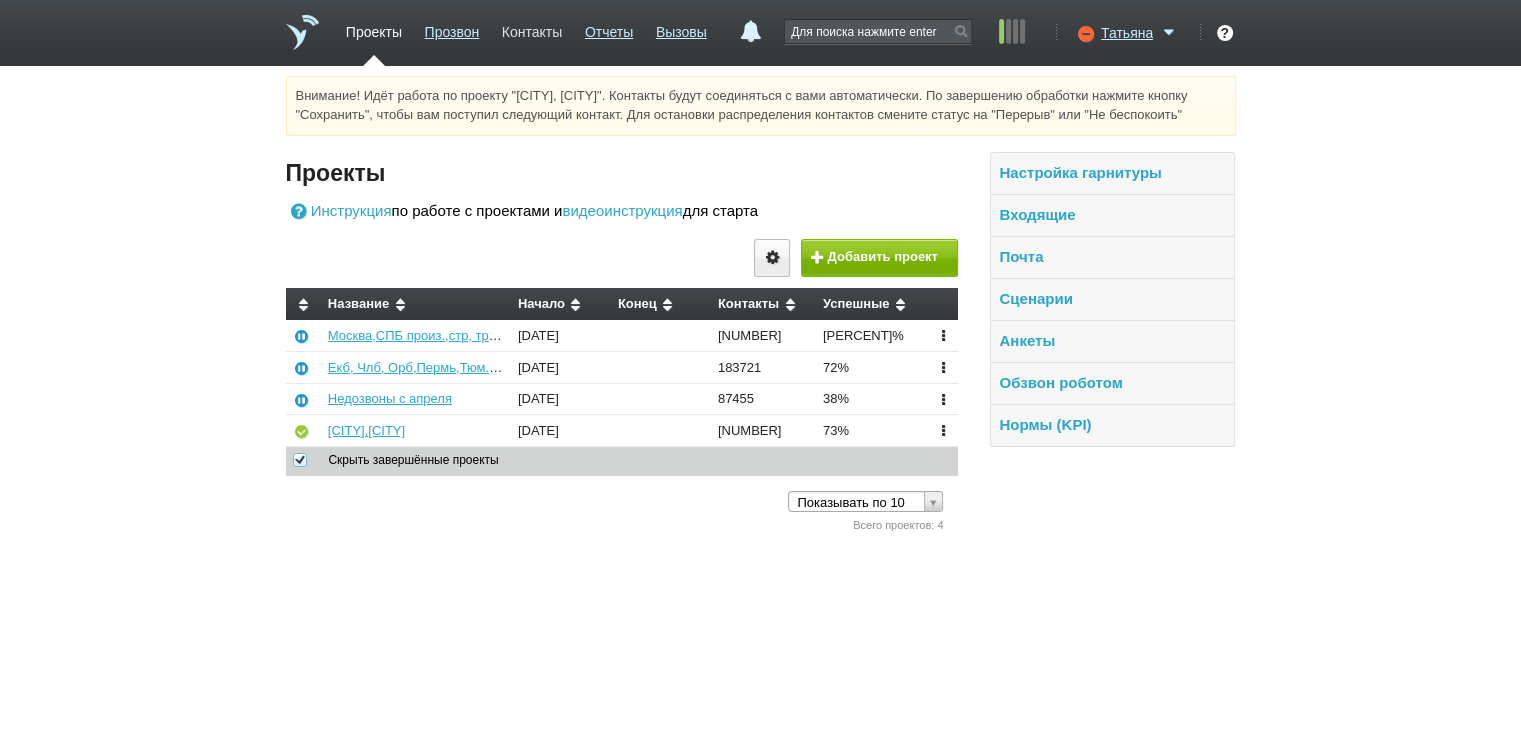 click on "Контакты" at bounding box center (532, 28) 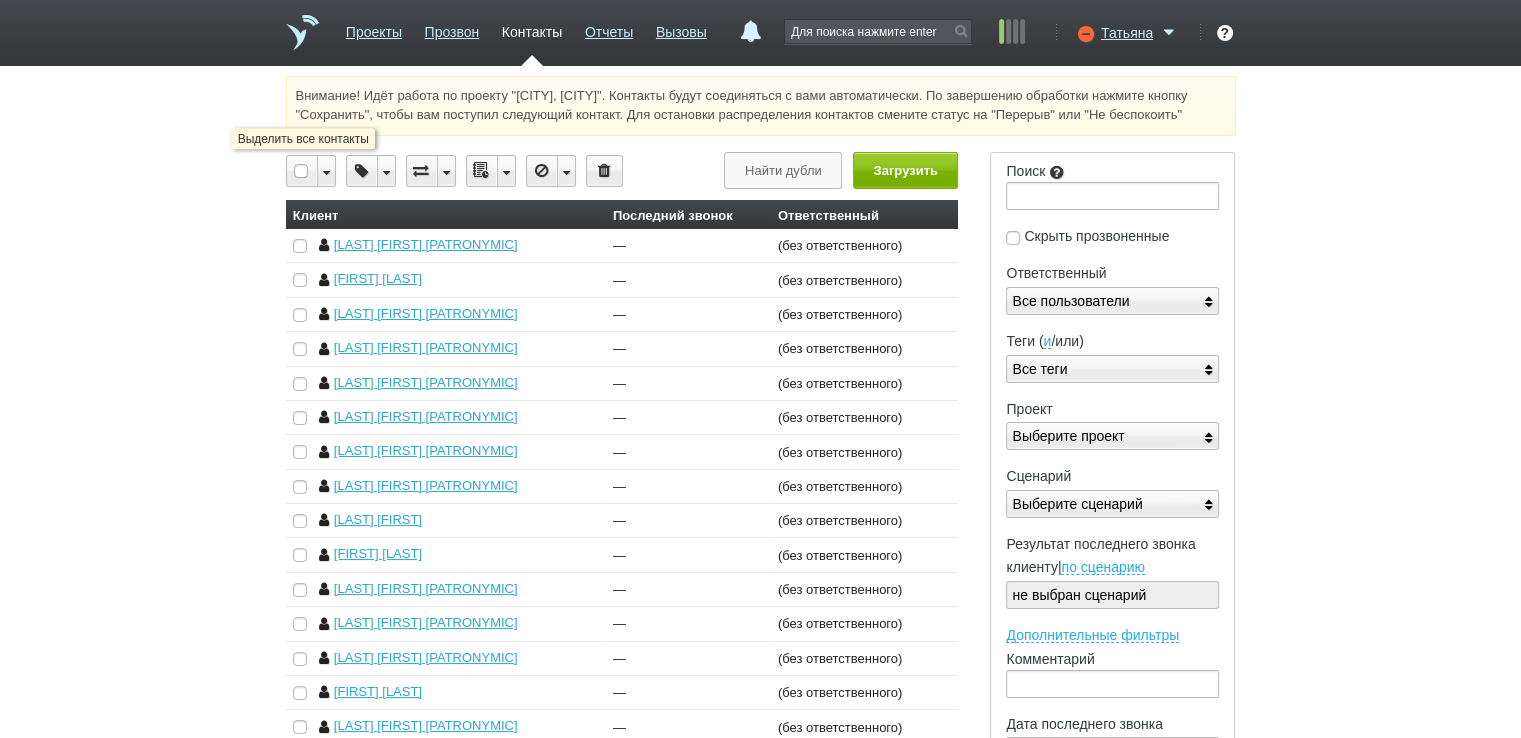 click at bounding box center [302, 171] 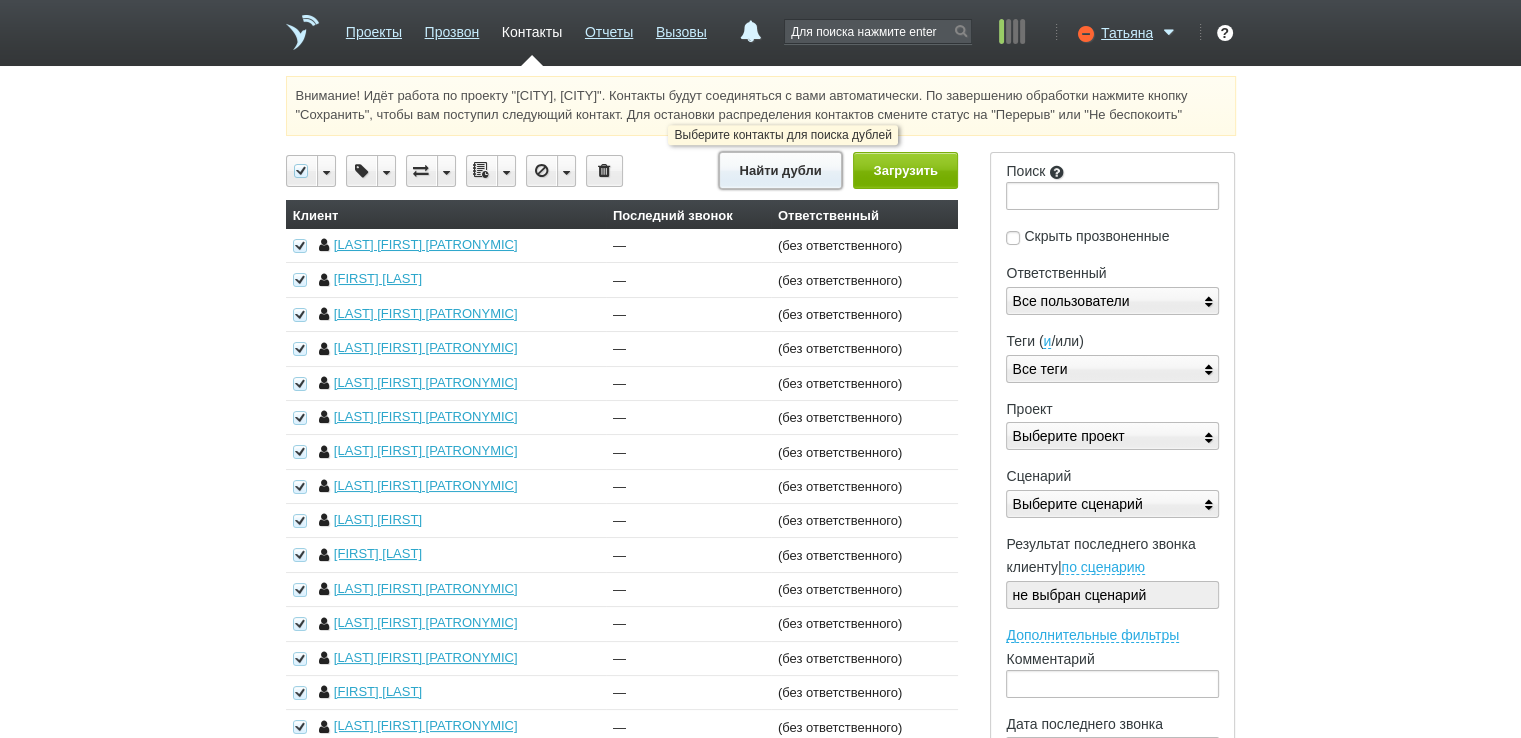 click on "Найти дубли" at bounding box center [780, 170] 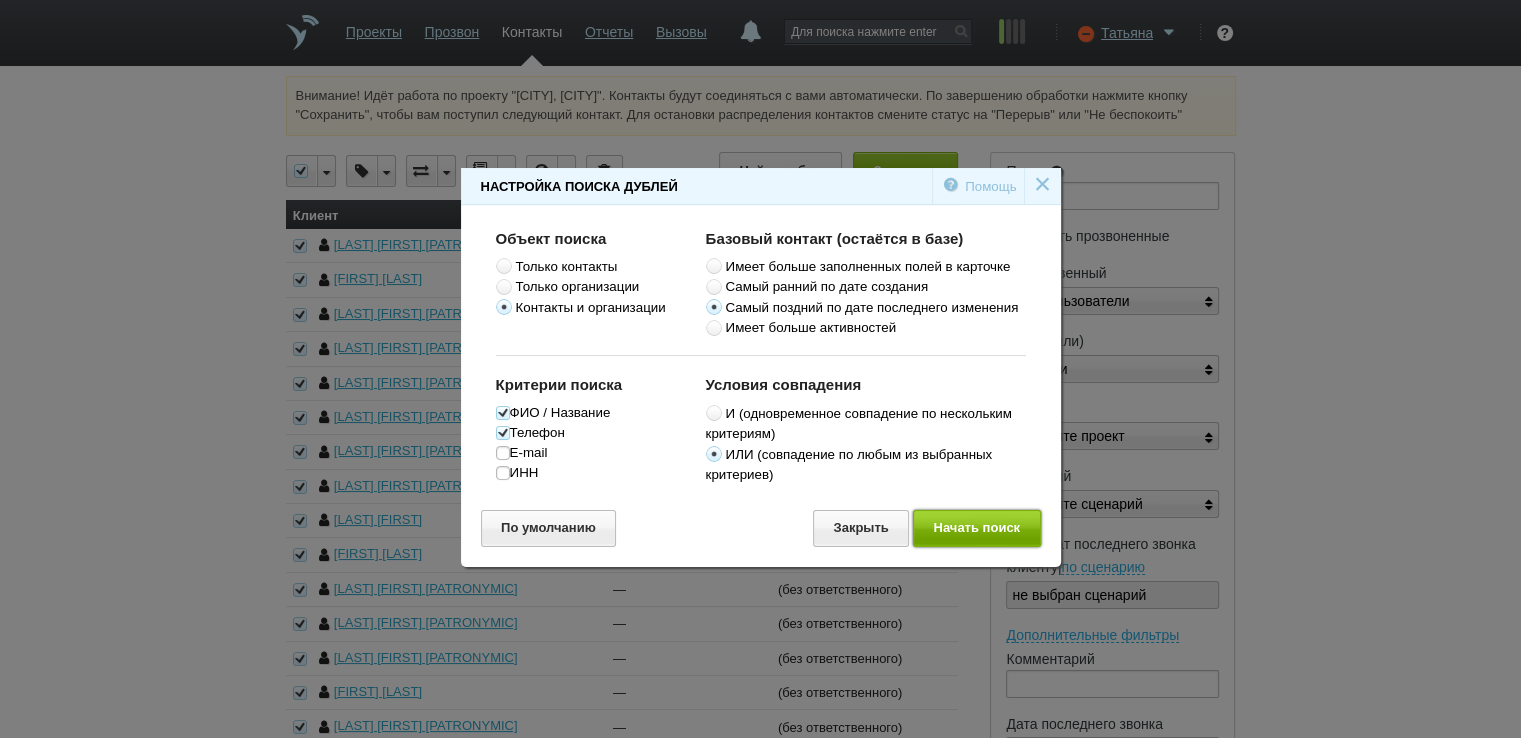 click on "Начать поиск" at bounding box center (977, 528) 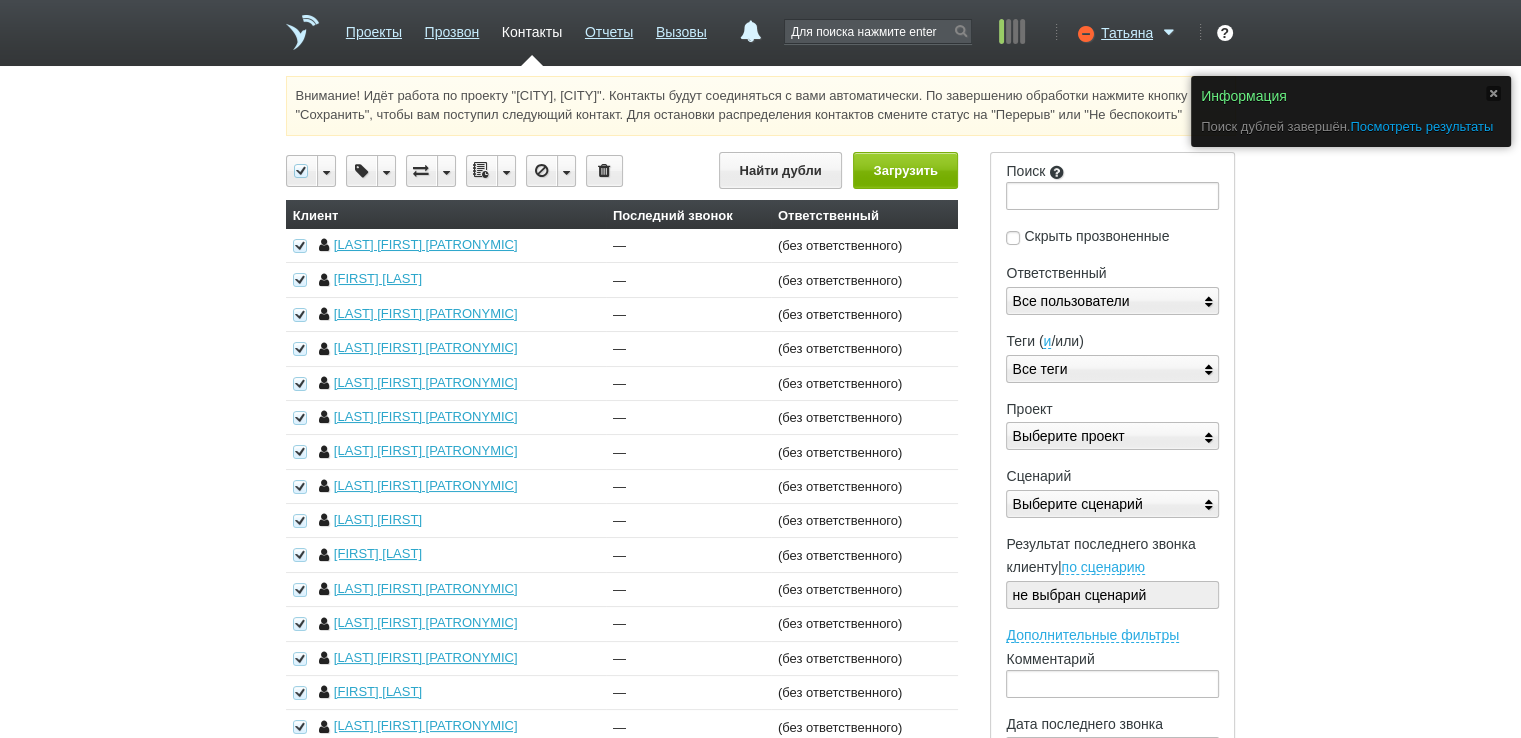 click on "Посмотреть результаты" at bounding box center [1421, 126] 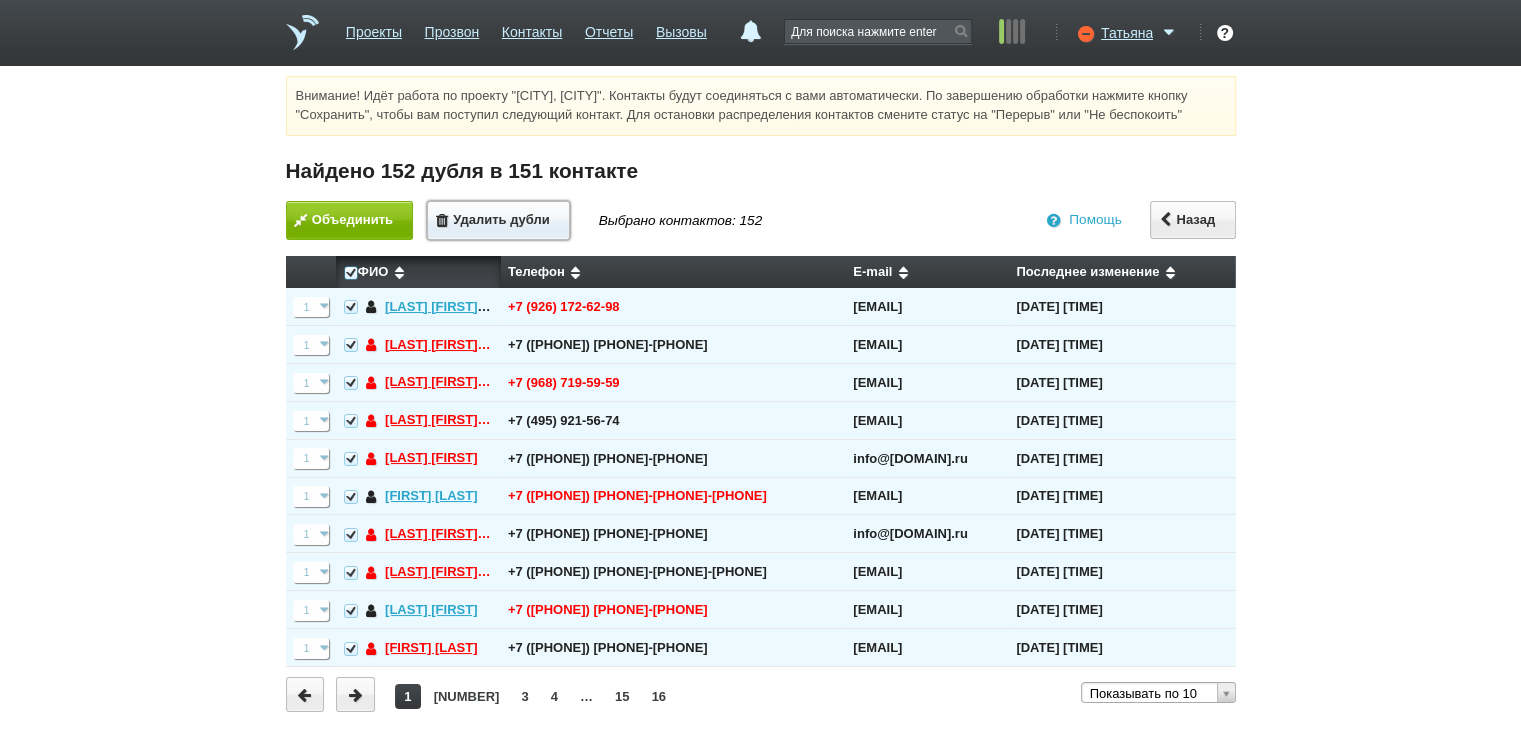 click on "Удалить дубли" at bounding box center [498, 220] 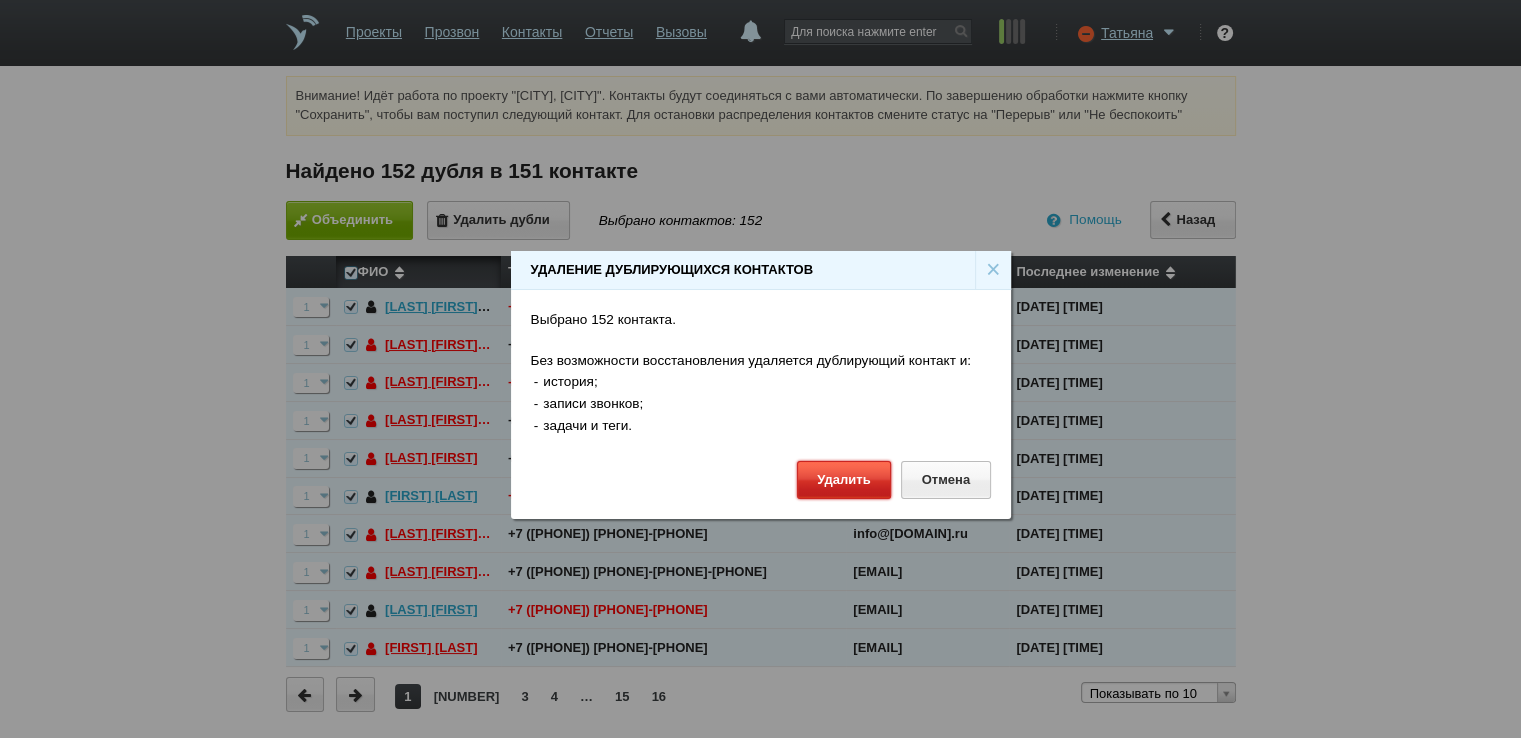 click on "Удалить" at bounding box center [844, 479] 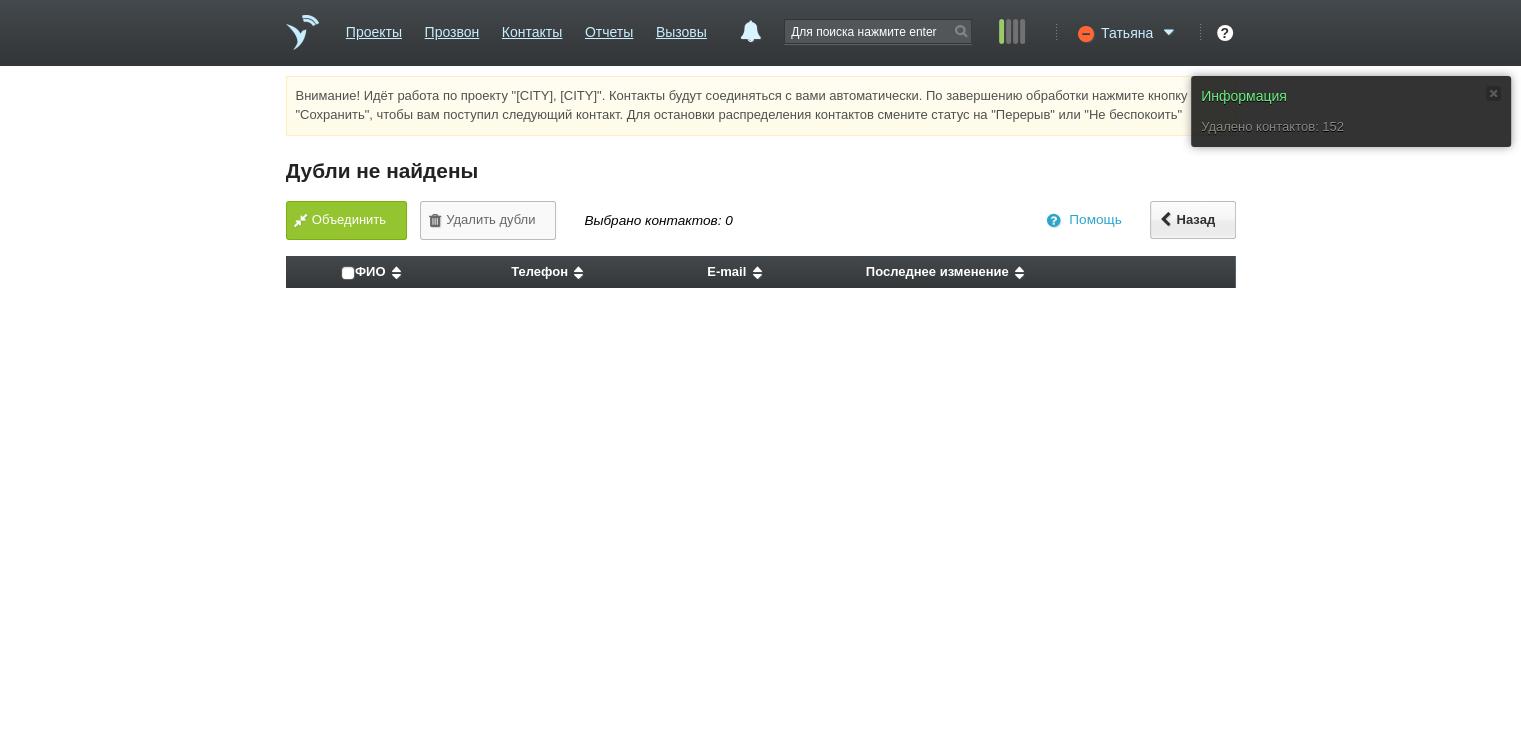 click at bounding box center (1169, 33) 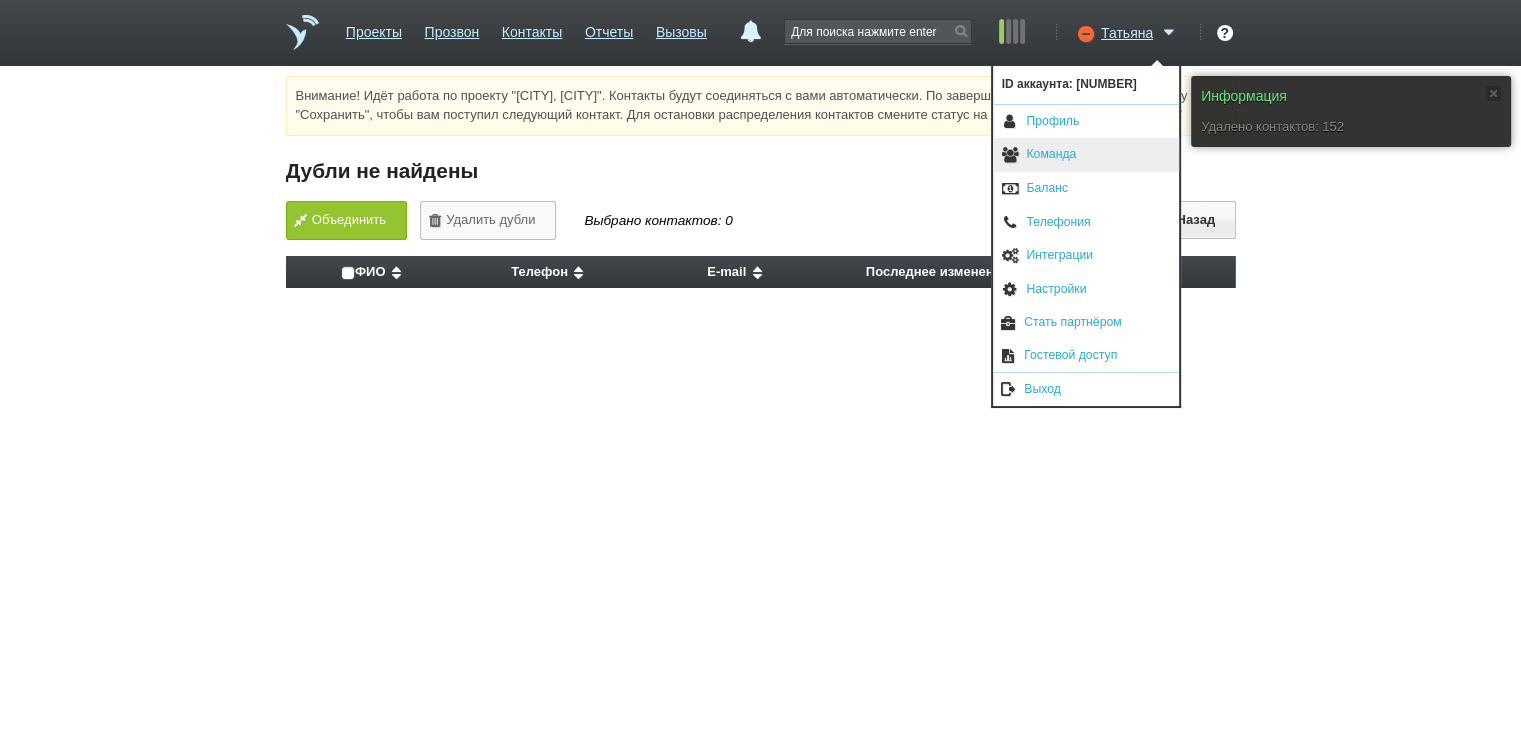 click on "Команда" at bounding box center (1086, 155) 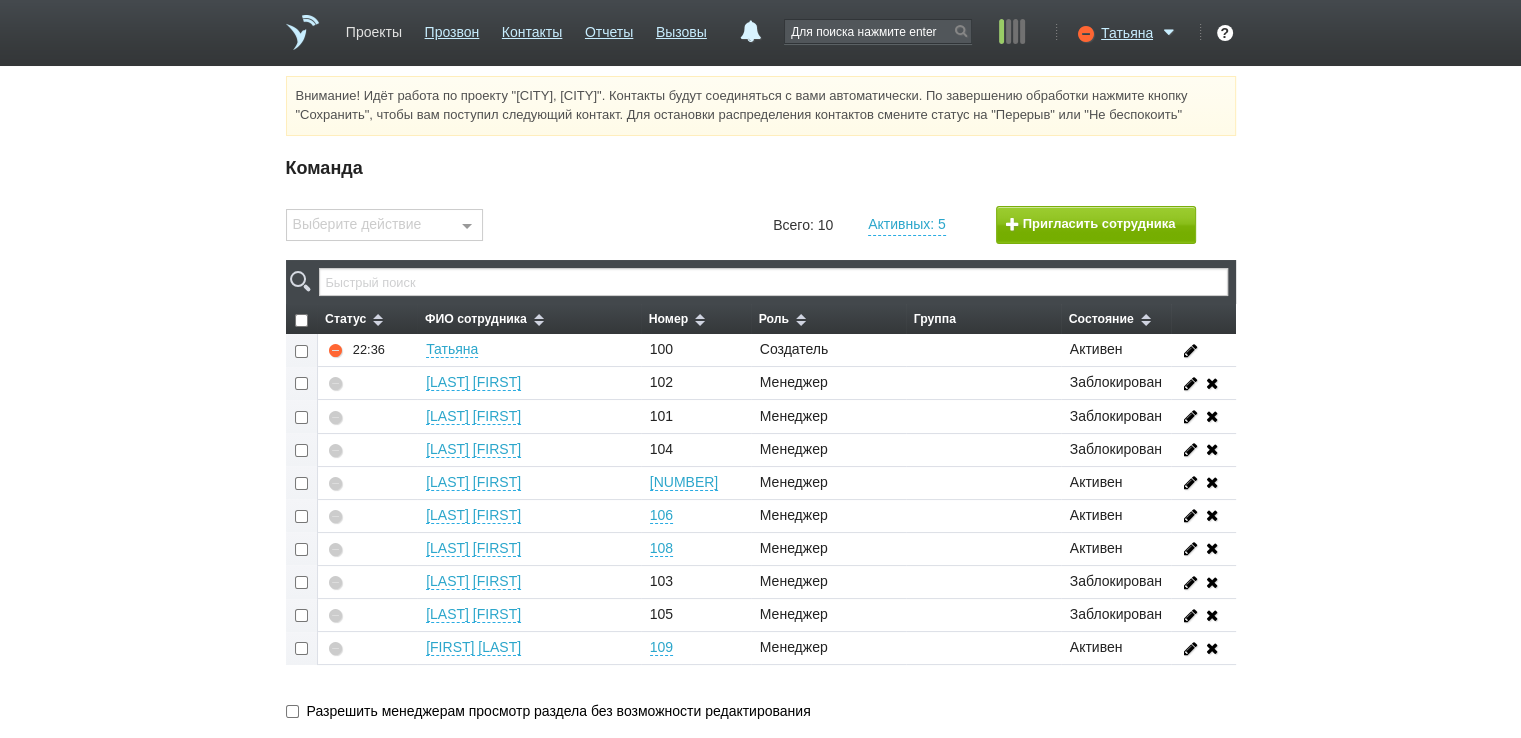 click on "Проекты" at bounding box center (374, 28) 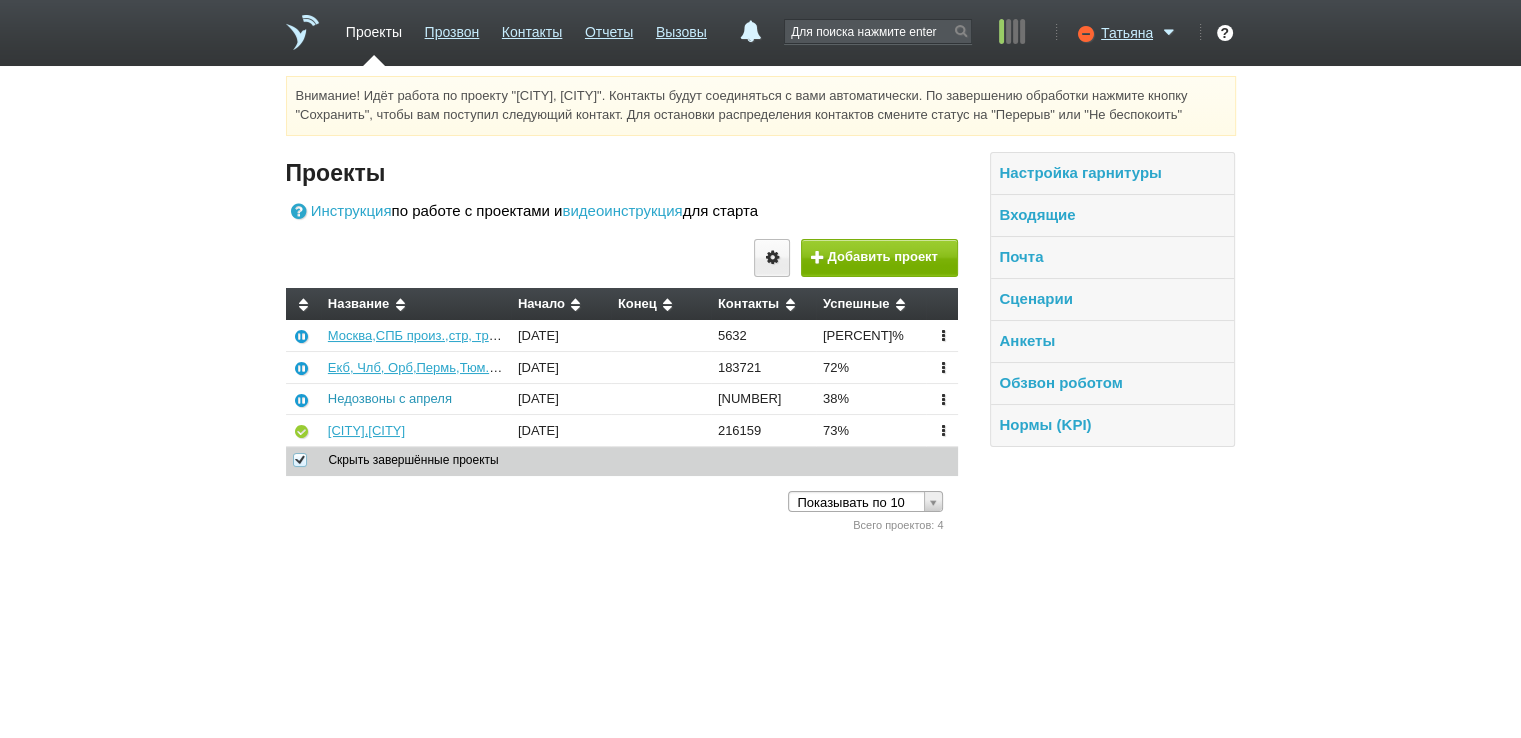 click on "Недозвоны с апреля" at bounding box center [390, 398] 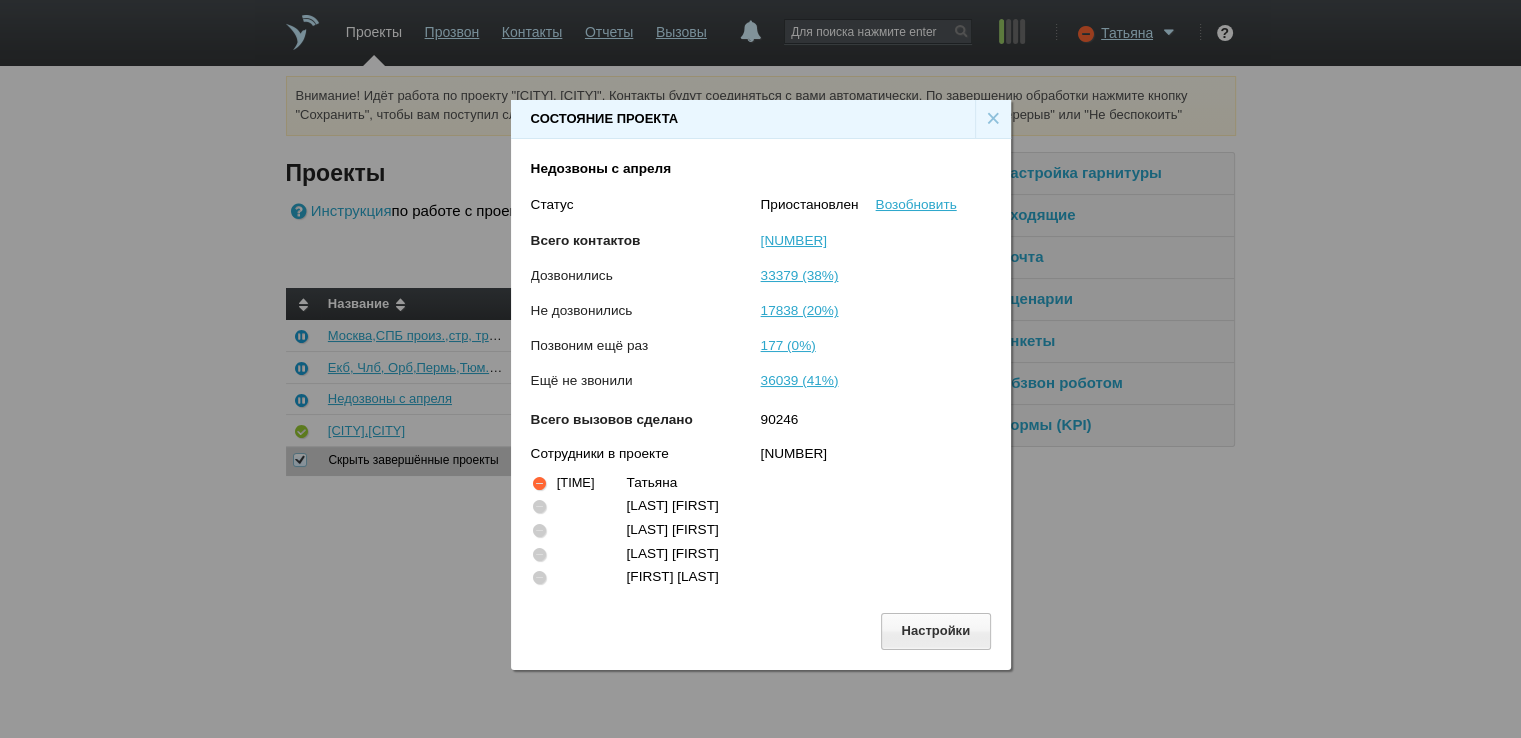 click on "Состояние проекта × Недозвоны с апреля Статус Приостановлен Возобновить Всего контактов 87433 Дозвонились 33379 (38%) Не дозвонились 17838 (20%) Позвоним ещё раз 177 (0%) Ещё не звонили 36039 (41%) Всего вызовов сделано 90246 Сотрудники в проекте 5 22:44 [LAST] [LAST] Долгов Каюмова Юлия Филонов Сергей Денис Иванов Настройки" at bounding box center [760, 377] 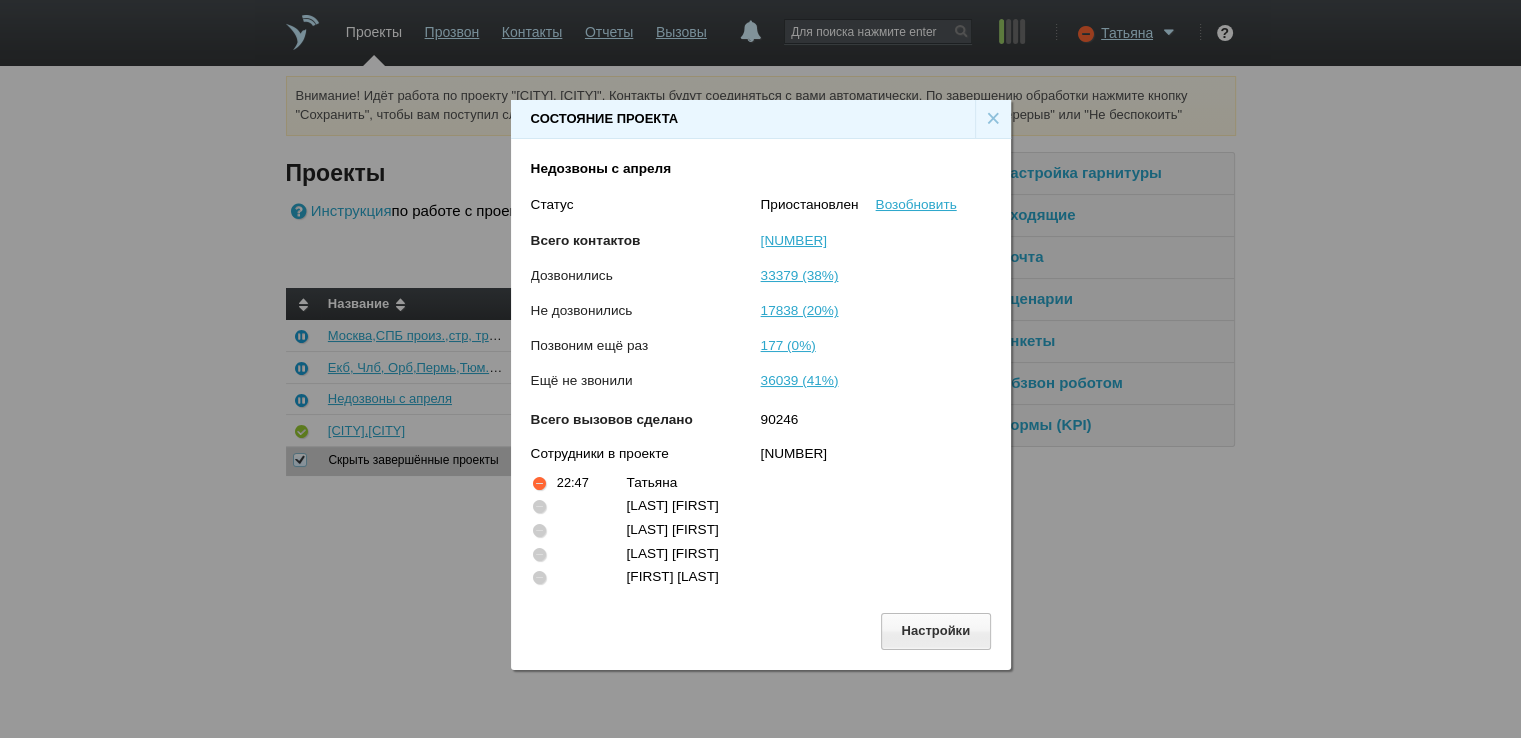 click on "×" at bounding box center (993, 119) 